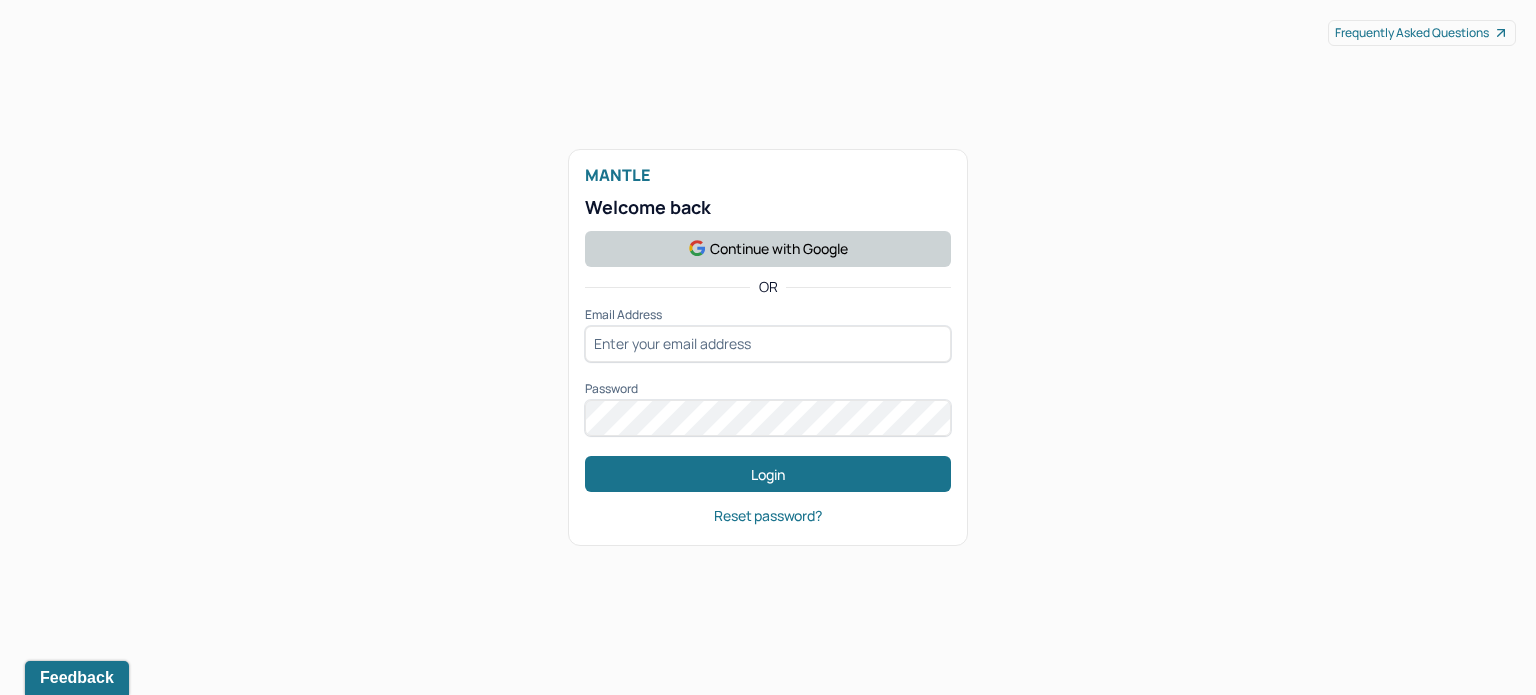 scroll, scrollTop: 0, scrollLeft: 0, axis: both 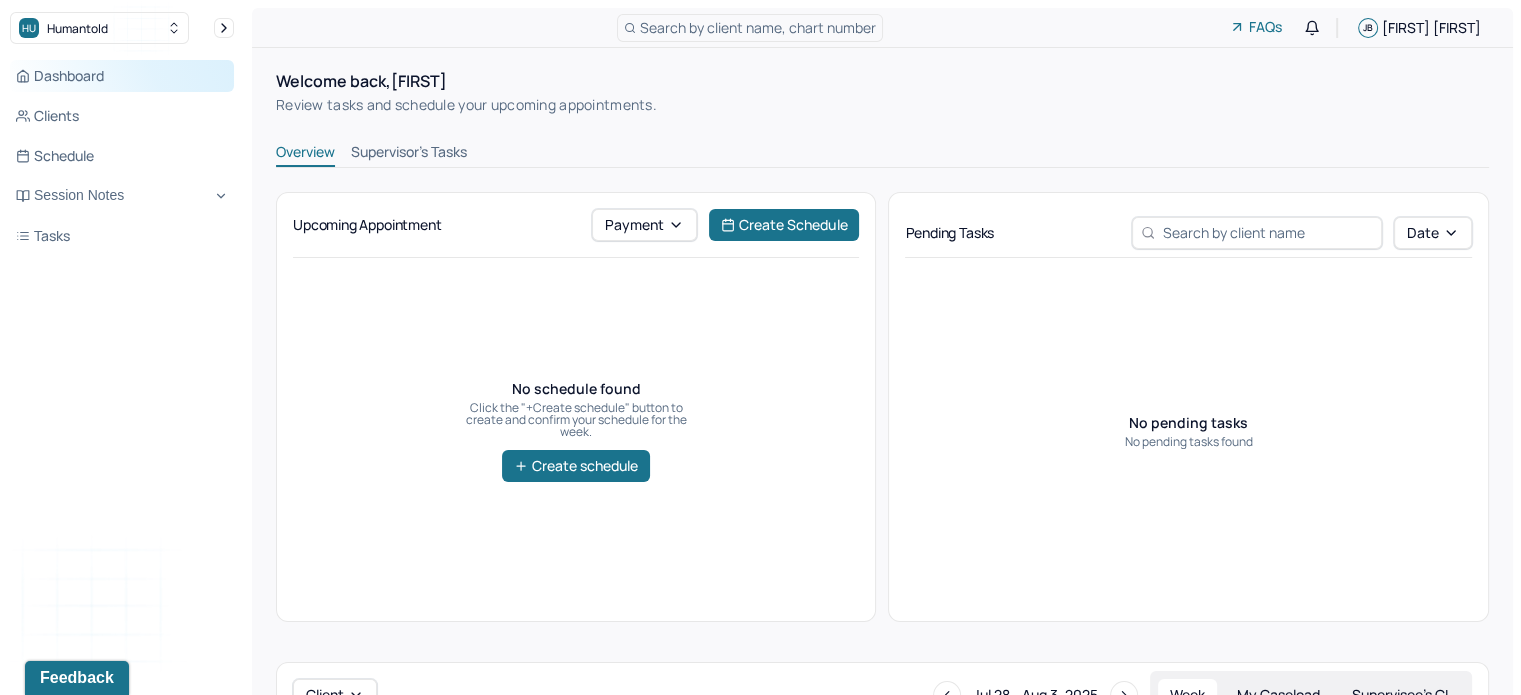 click on "Dashboard" at bounding box center (122, 76) 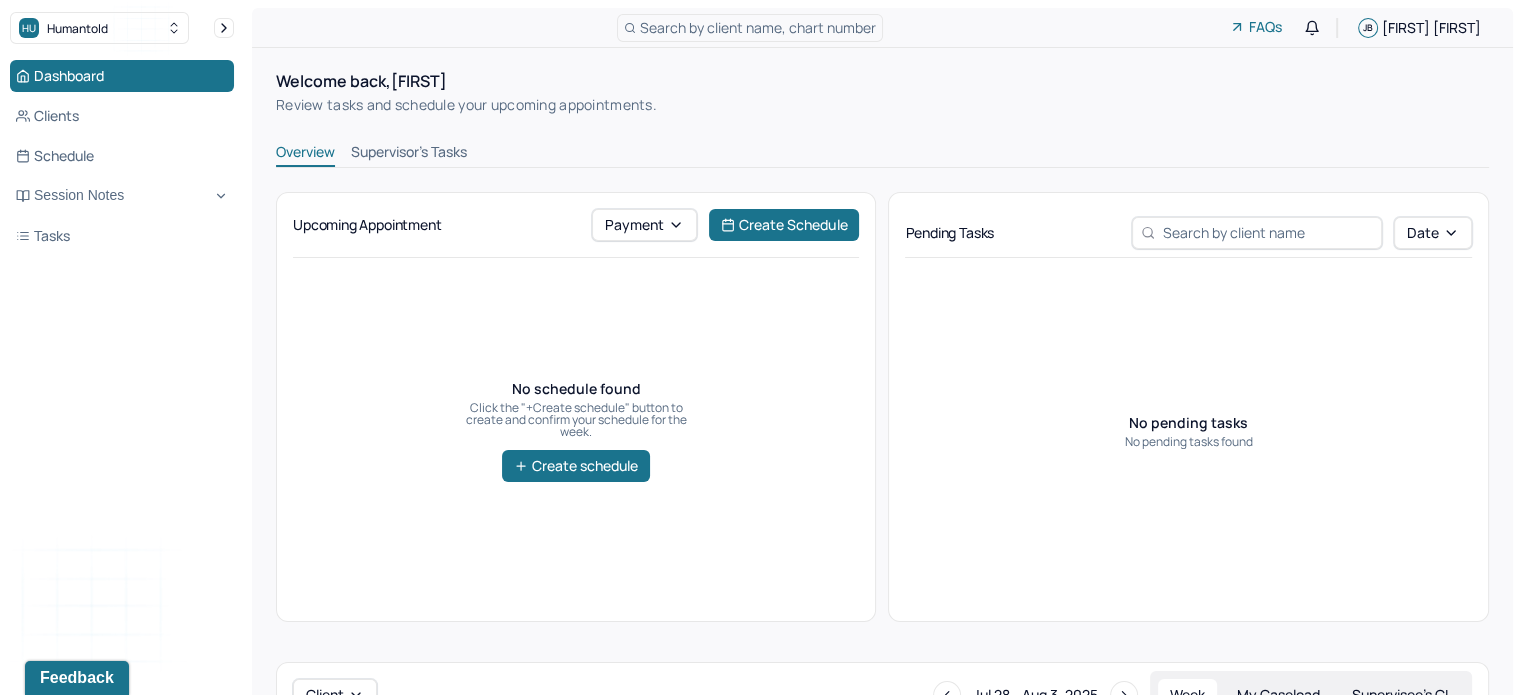 click on "Supervisor's Tasks" at bounding box center (409, 154) 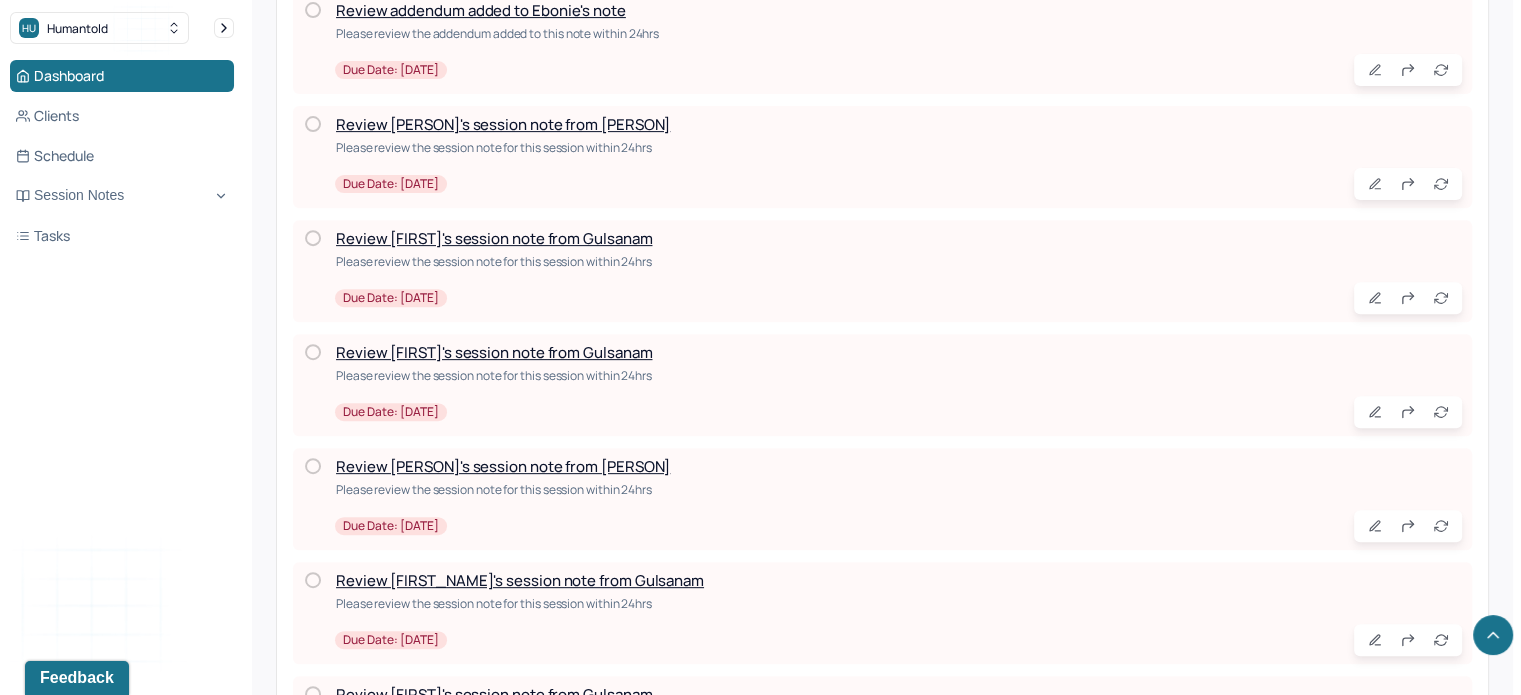 scroll, scrollTop: 873, scrollLeft: 0, axis: vertical 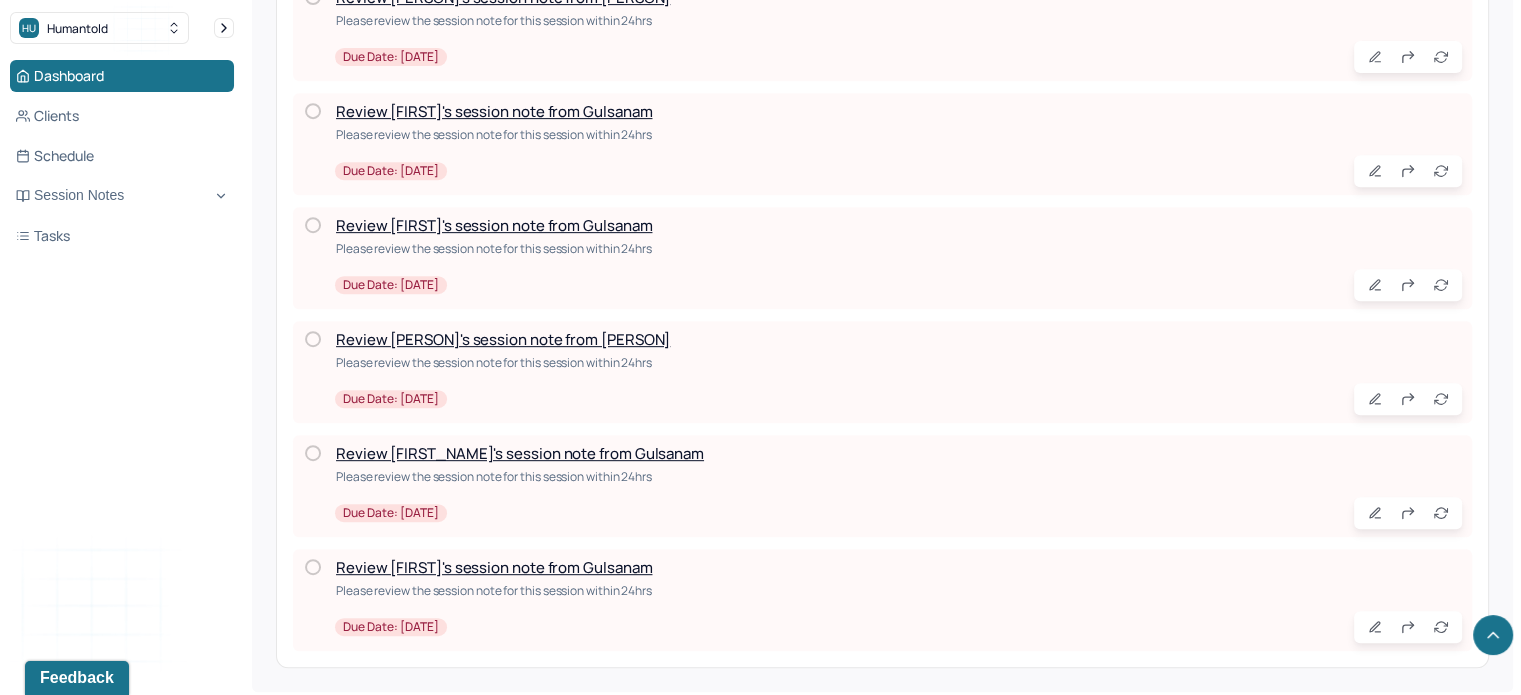 click on "Review [FIRST]'s session note from Gulsanam" at bounding box center (494, 567) 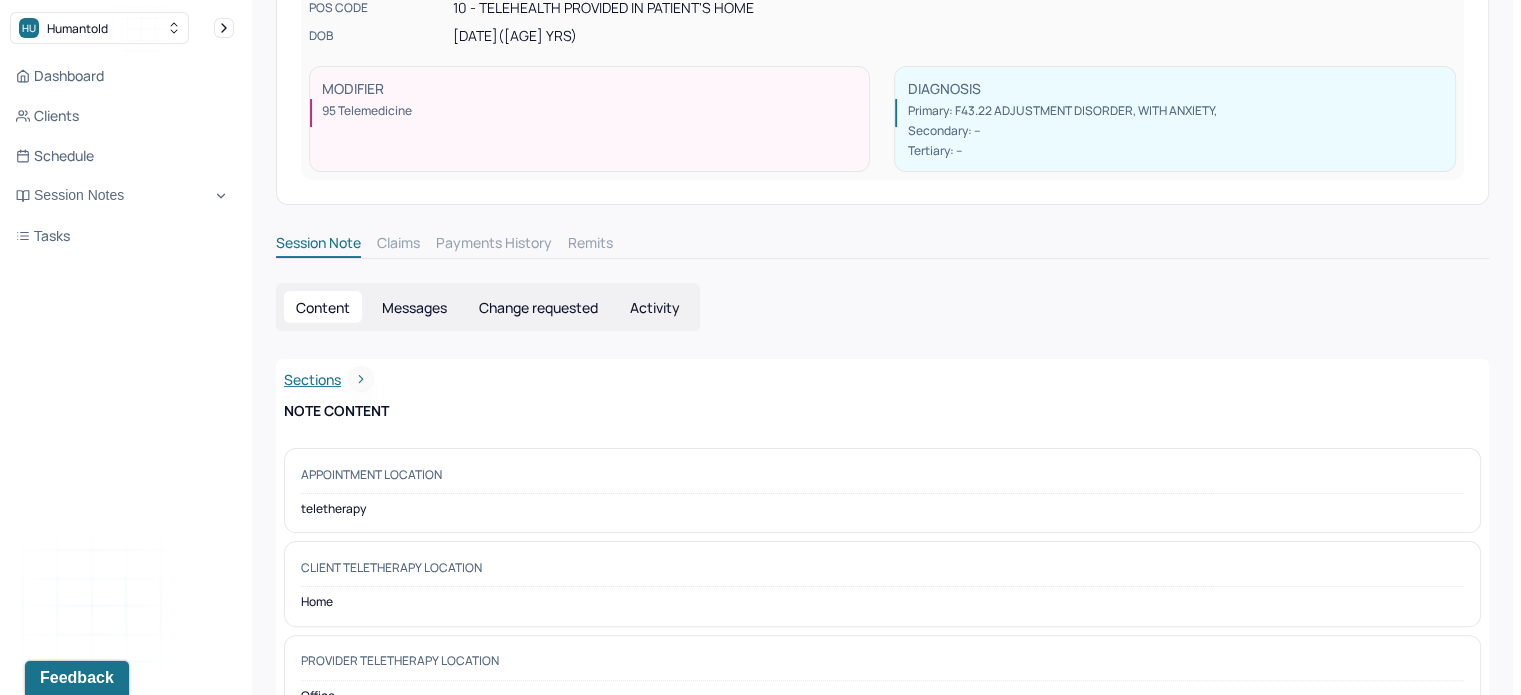 scroll, scrollTop: 0, scrollLeft: 0, axis: both 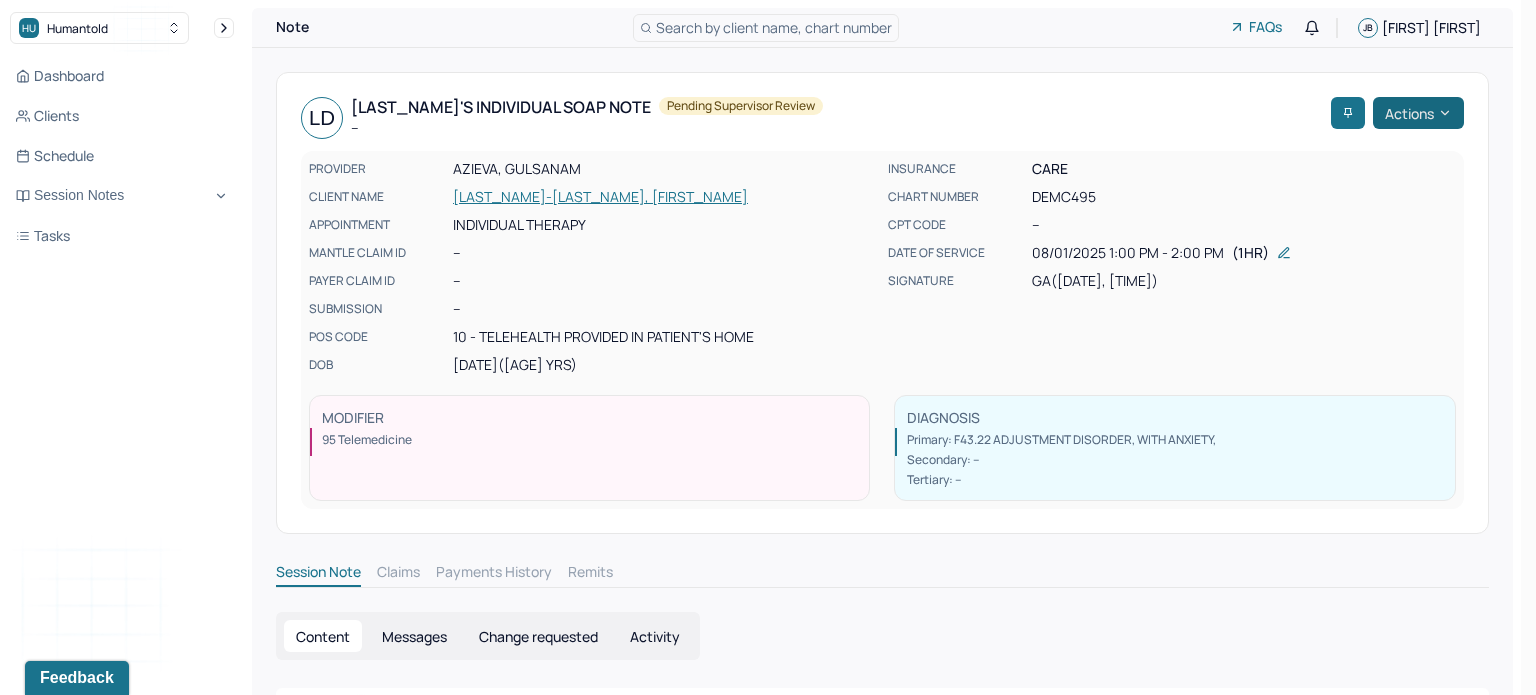 click on "Actions" at bounding box center (1418, 113) 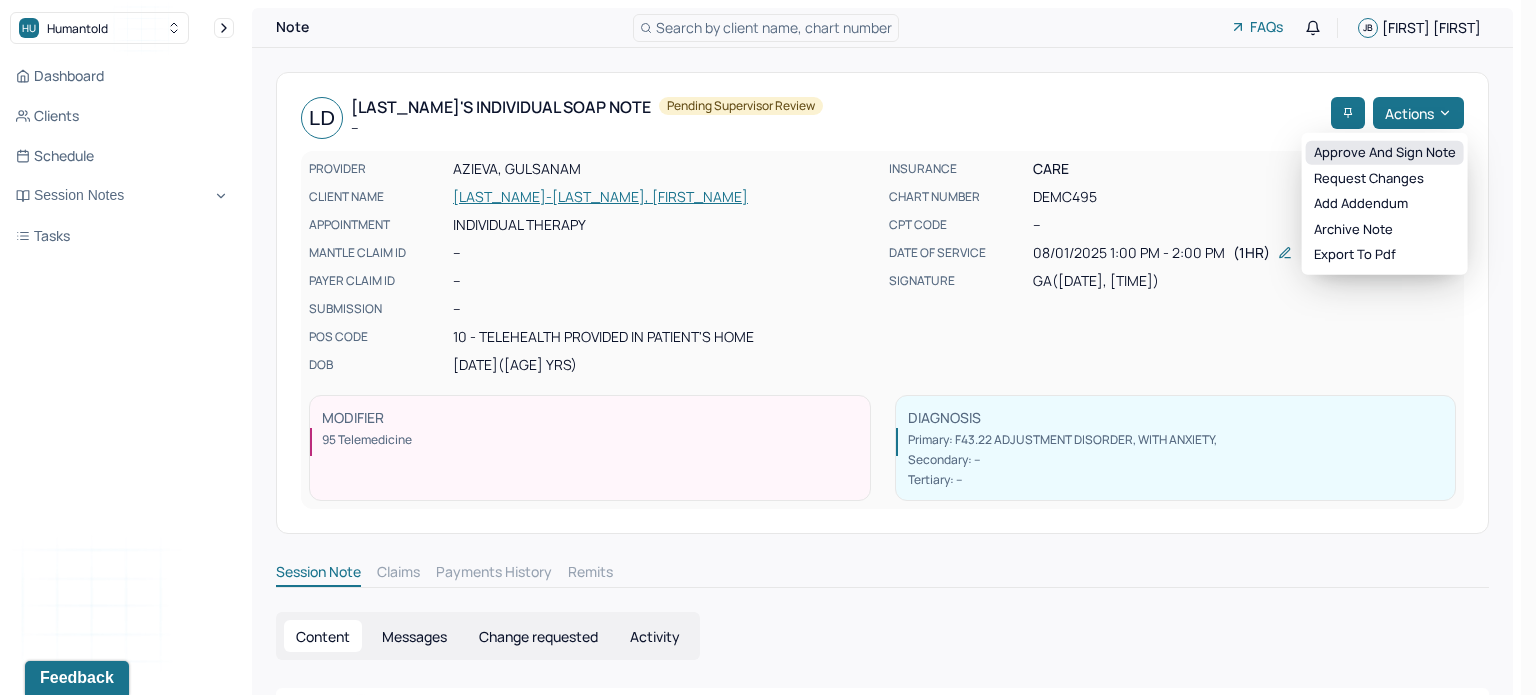 click on "Approve and sign note" at bounding box center (1385, 153) 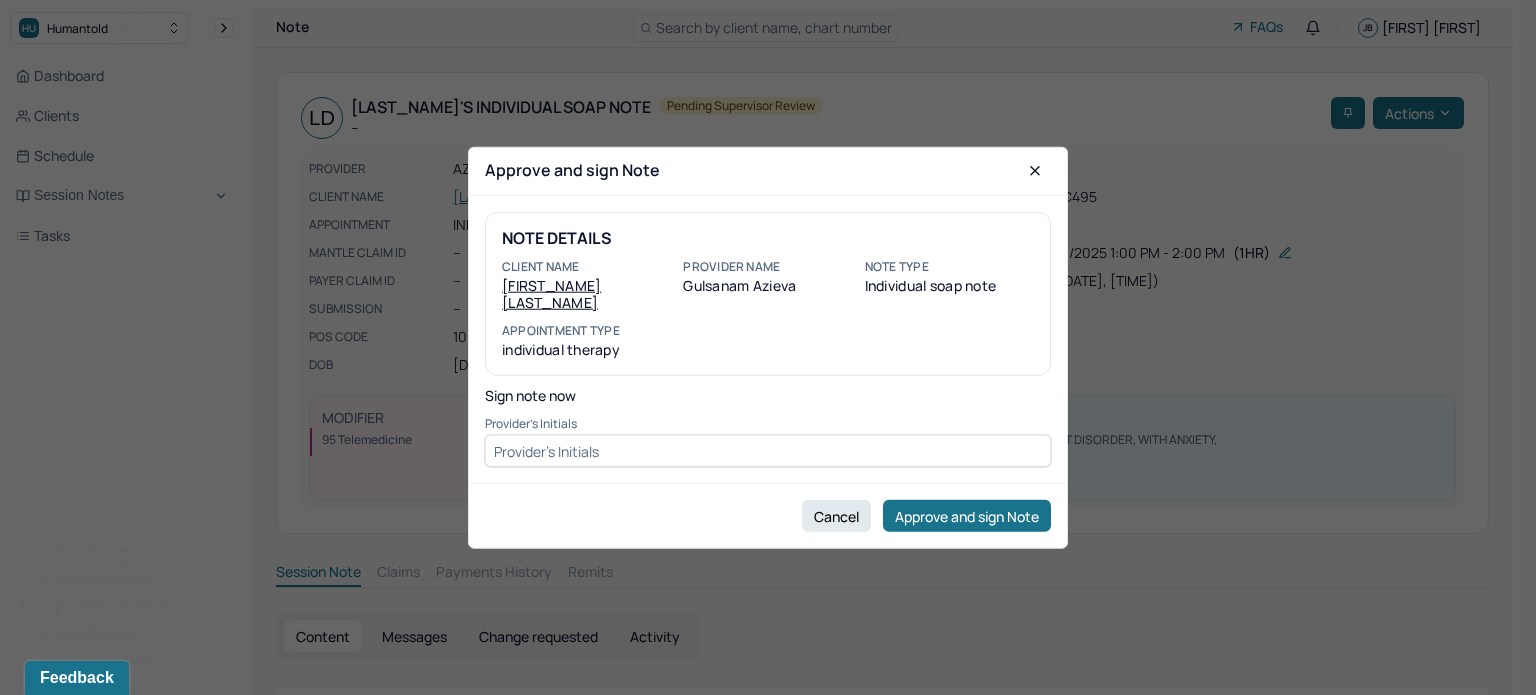 click on "Provider's Initials" at bounding box center (768, 423) 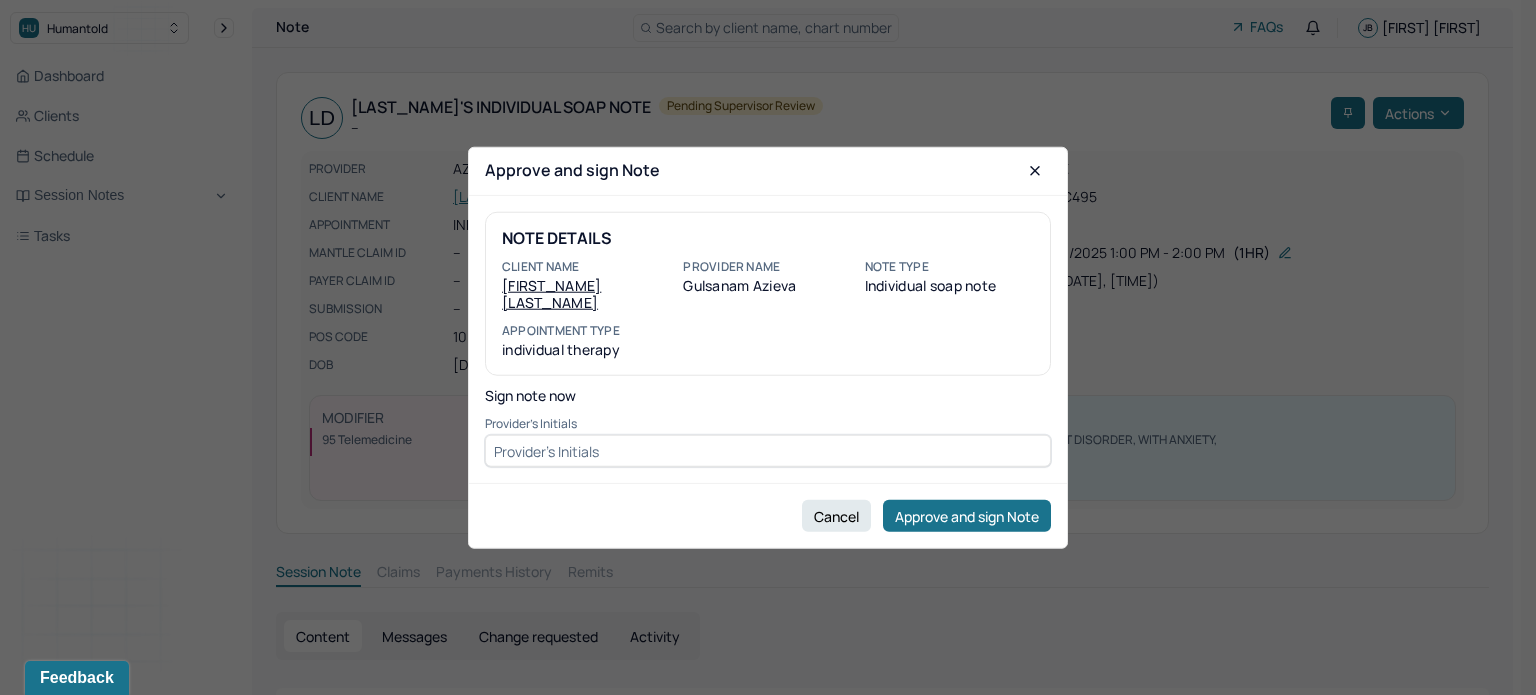 click at bounding box center [768, 451] 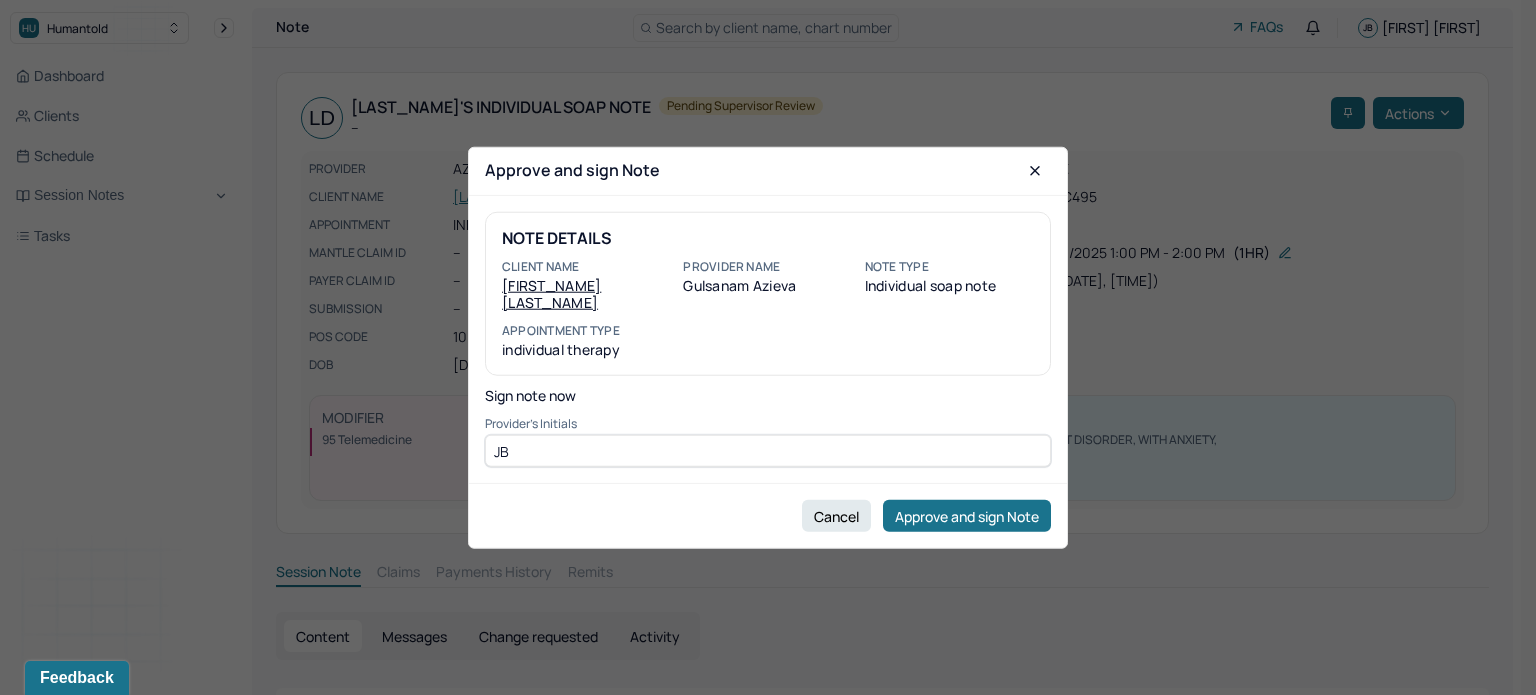 type on "JB" 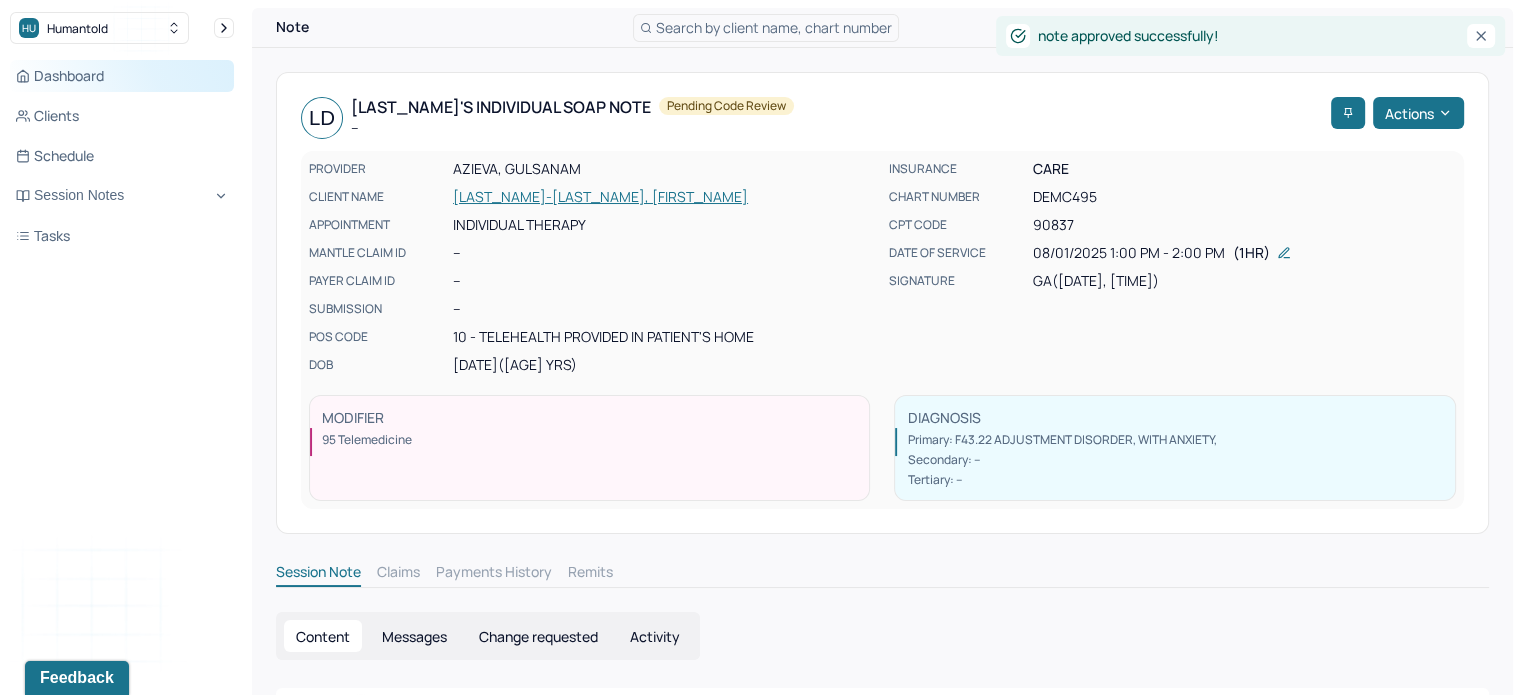 click on "Dashboard" at bounding box center [122, 76] 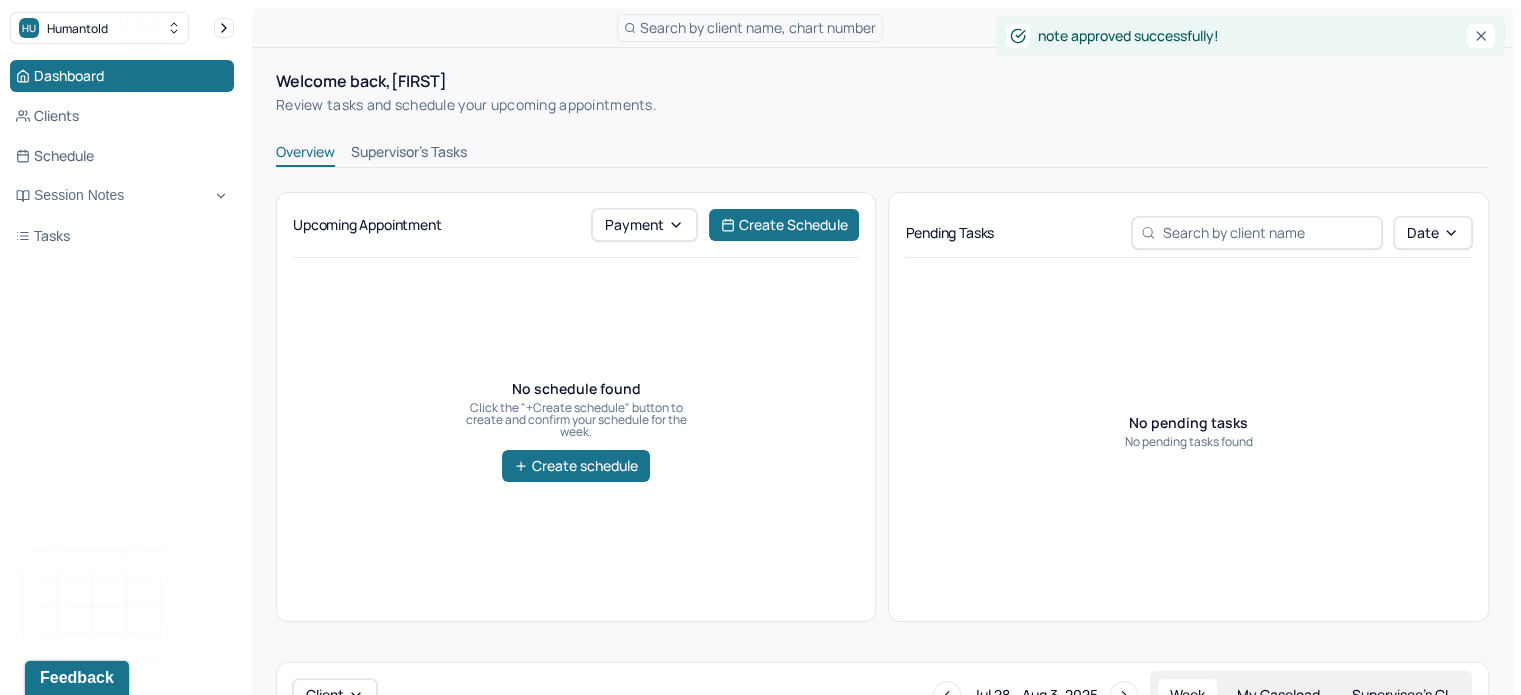click on "Supervisor's Tasks" at bounding box center [409, 154] 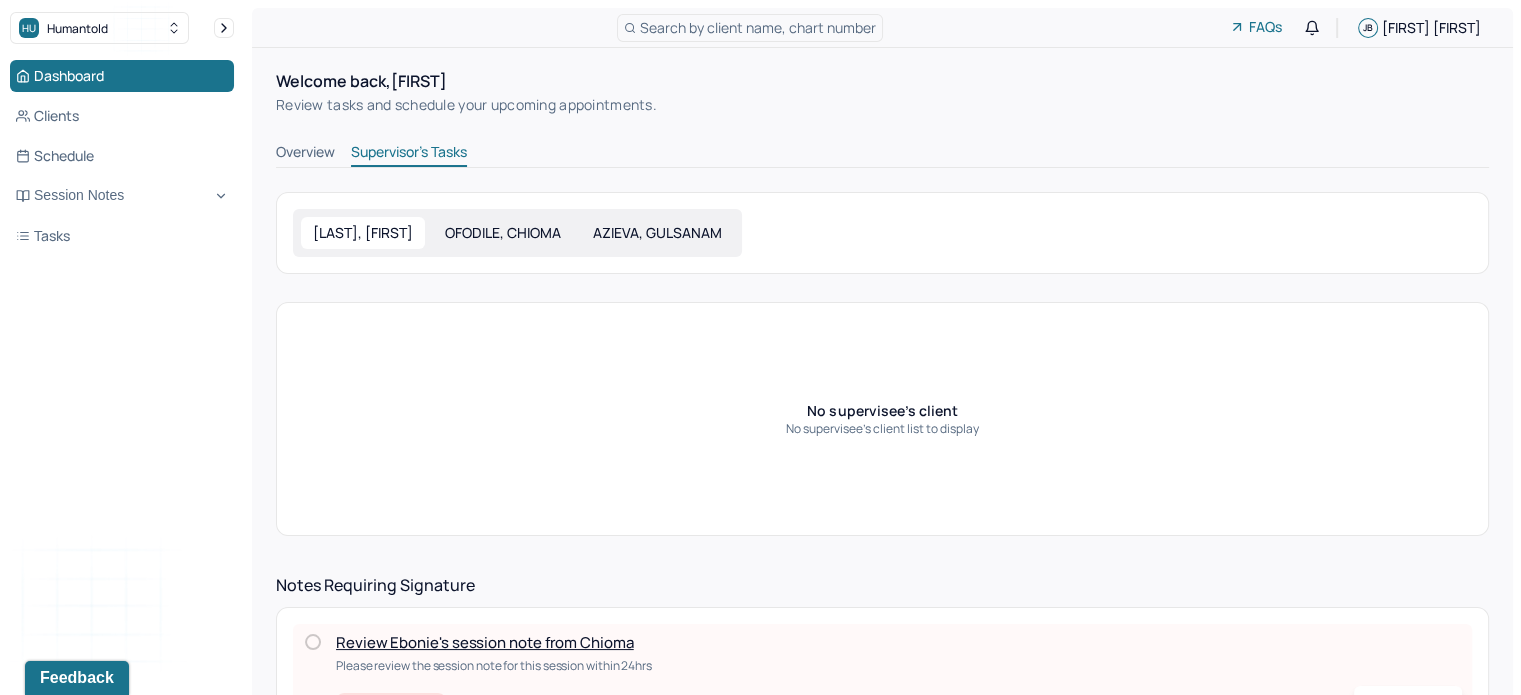 scroll, scrollTop: 873, scrollLeft: 0, axis: vertical 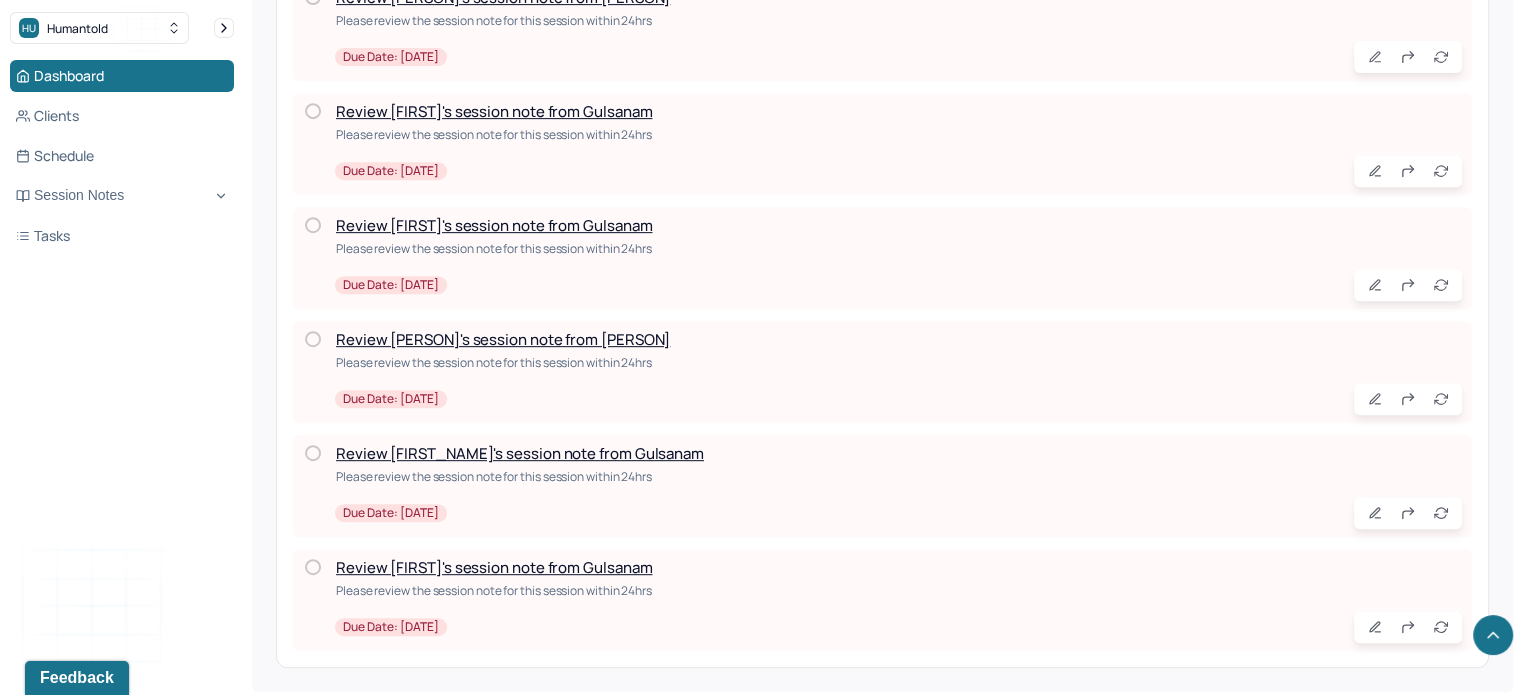 click on "Review [FIRST]'s session note from Gulsanam Please review the session note for this session within 24hrs Due date: [DATE]" at bounding box center (898, 600) 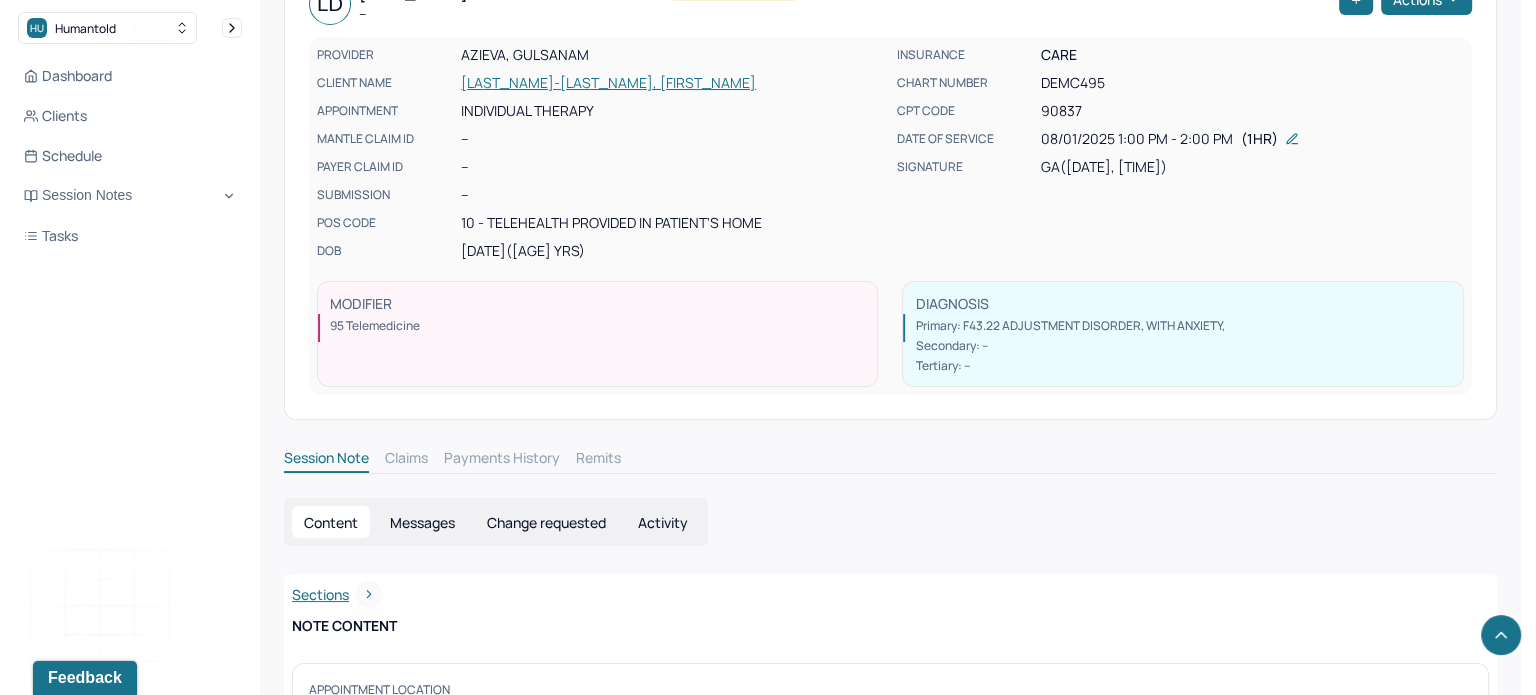 scroll, scrollTop: 0, scrollLeft: 0, axis: both 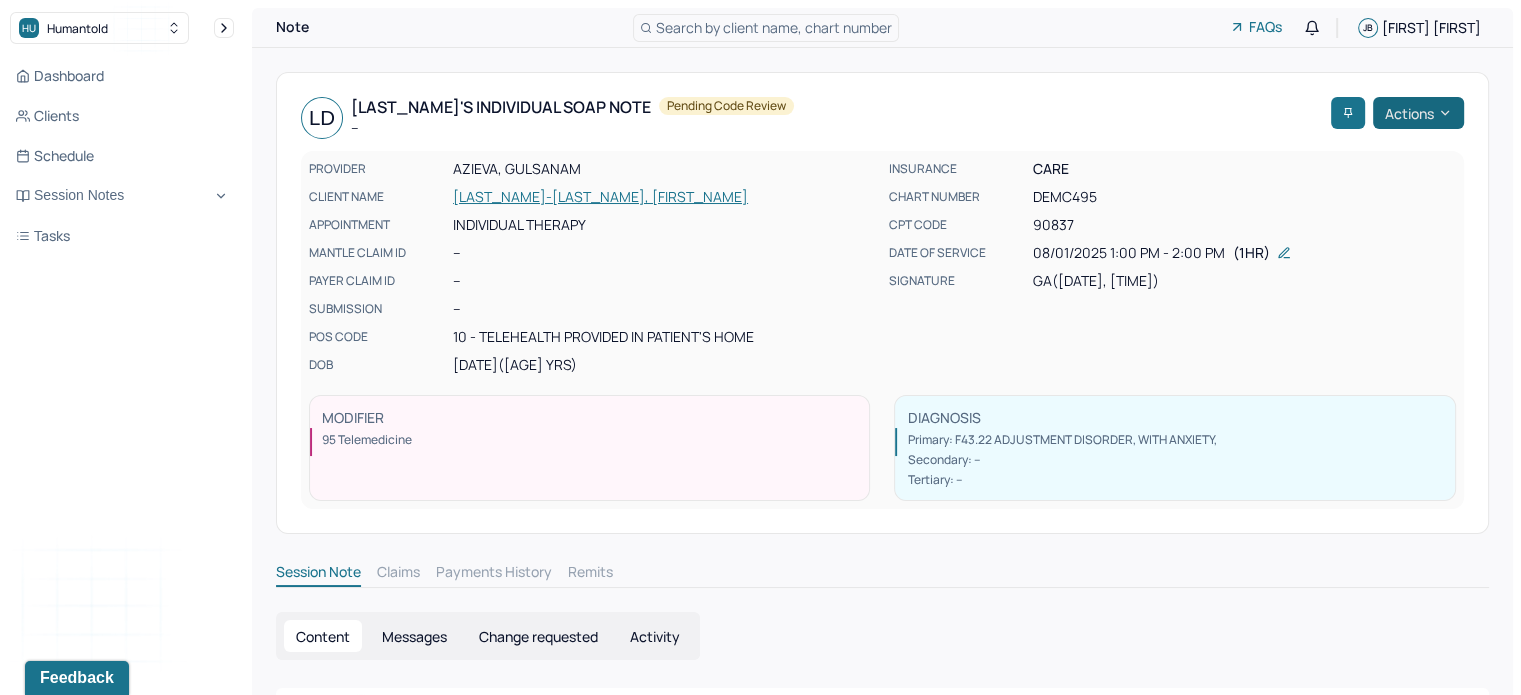 click on "Actions" at bounding box center (1418, 113) 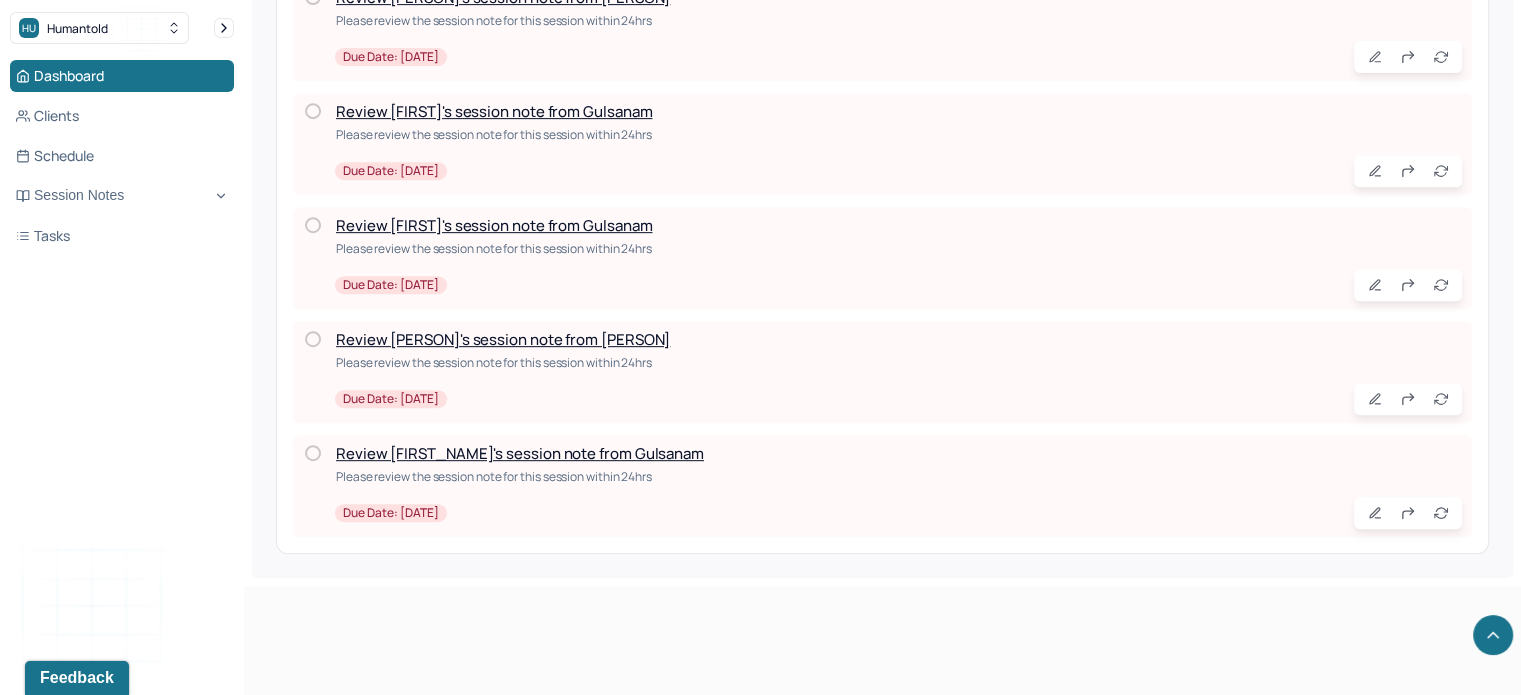 scroll, scrollTop: 760, scrollLeft: 0, axis: vertical 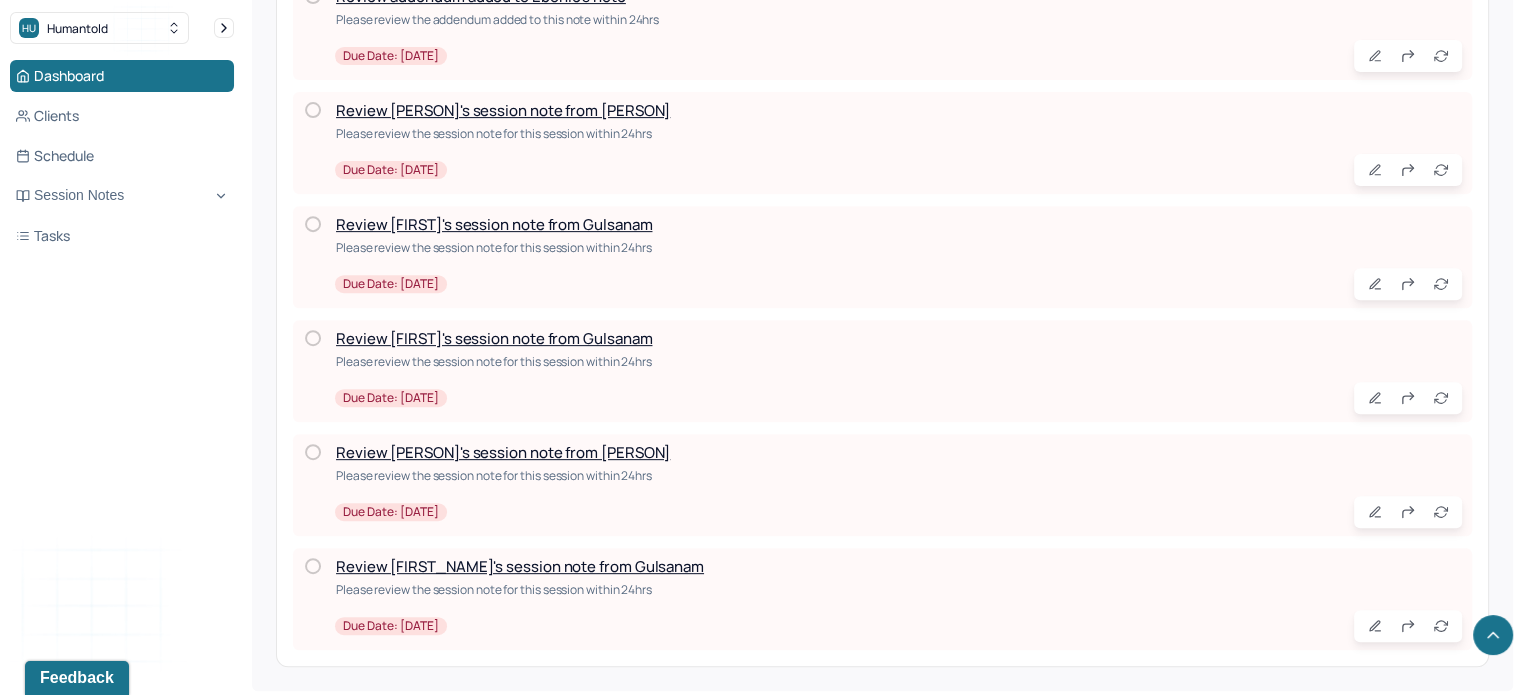 click on "Review [FIRST_NAME]'s session note from Gulsanam Please review the session note for this session within 24hrs Due date: [DATE]" at bounding box center (898, 599) 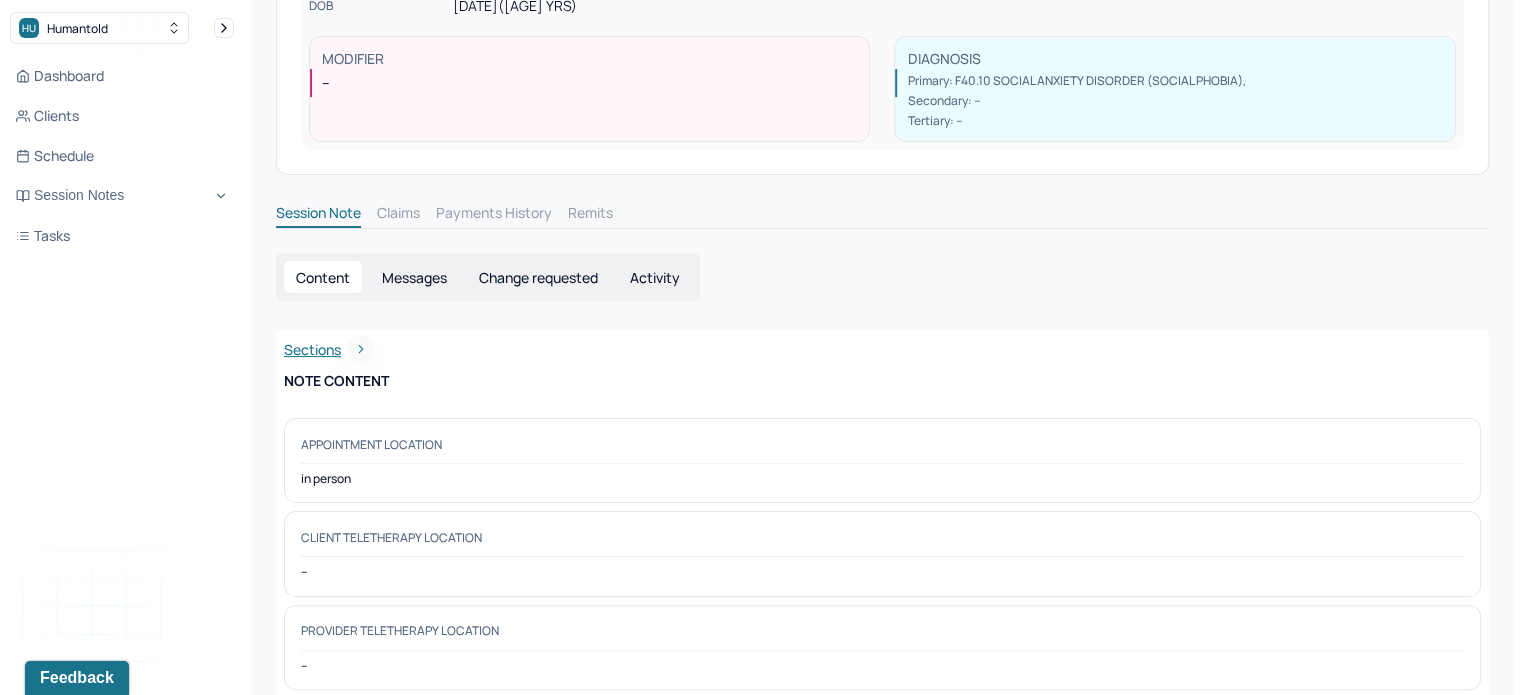 scroll, scrollTop: 0, scrollLeft: 0, axis: both 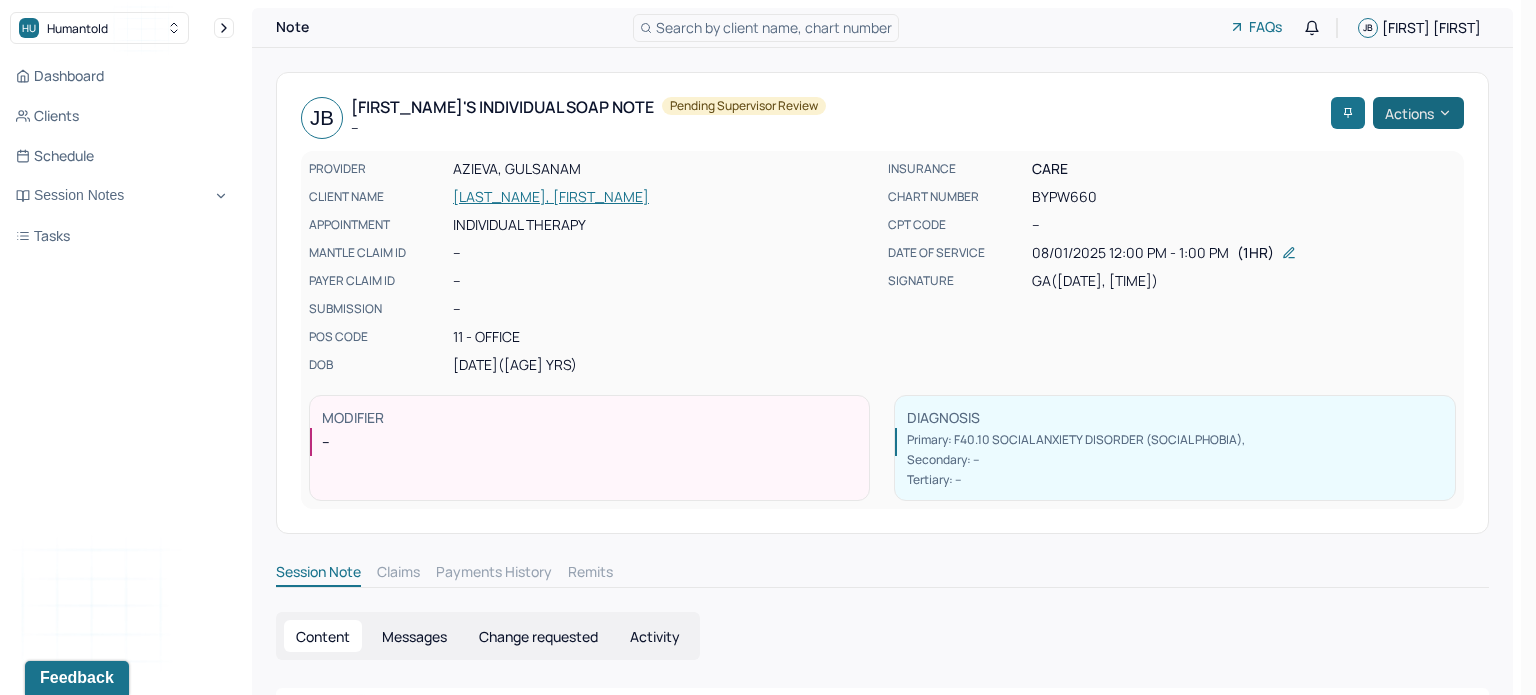 click on "Actions" at bounding box center [1418, 113] 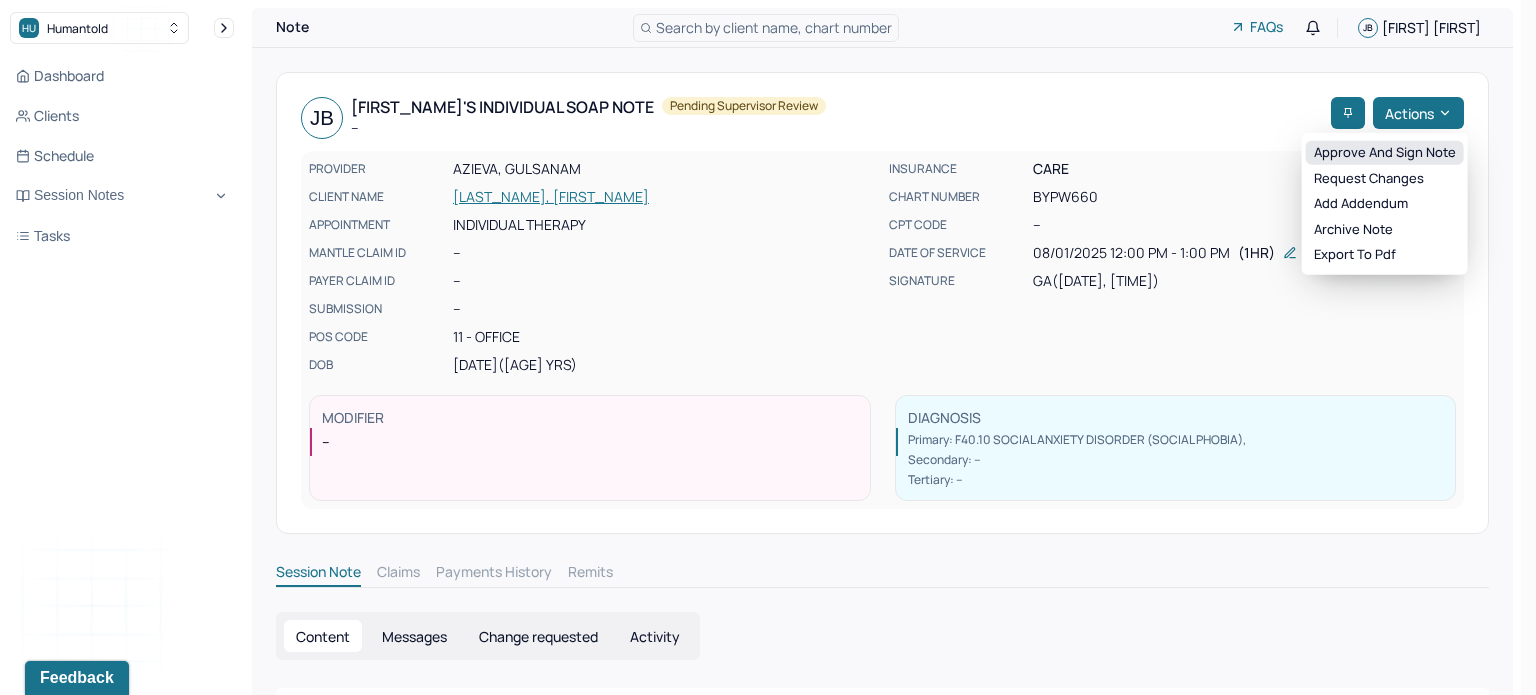 click on "Approve and sign note" at bounding box center (1385, 153) 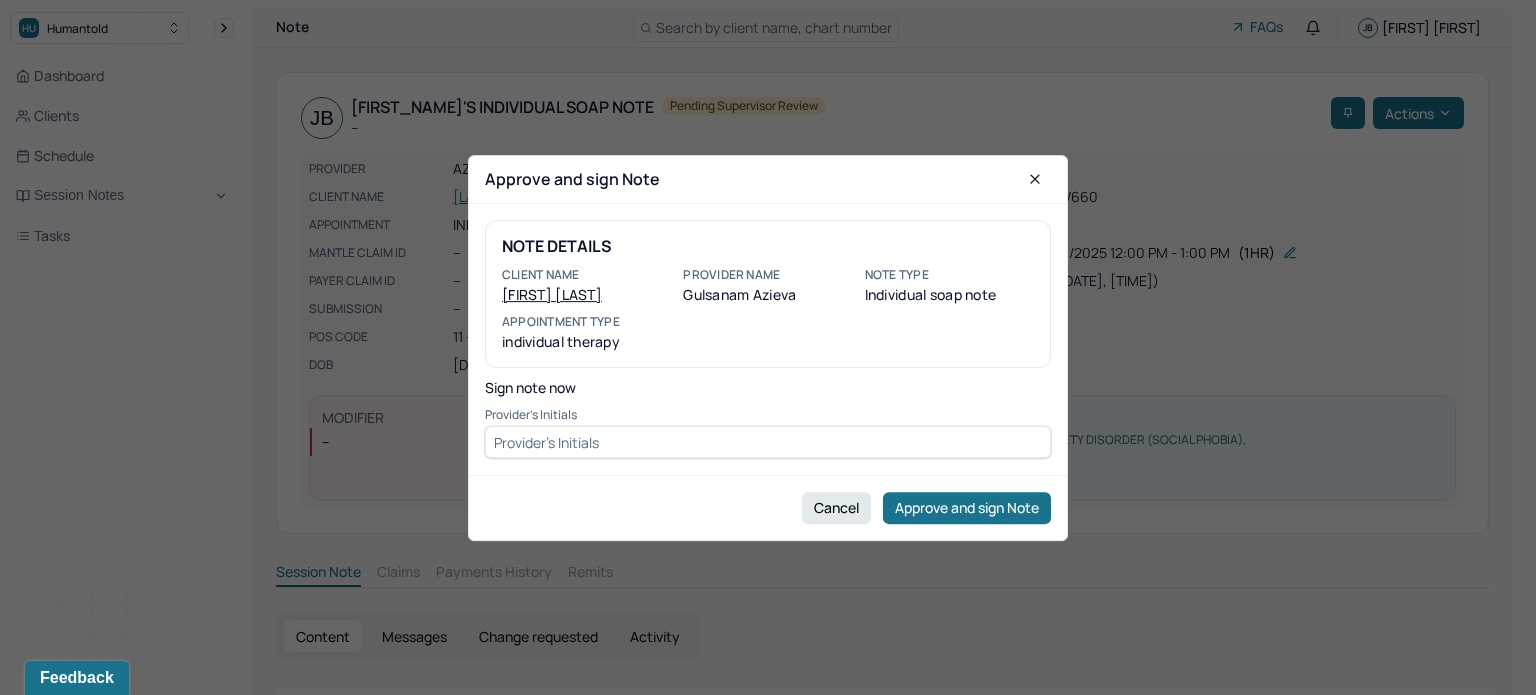 click at bounding box center (768, 442) 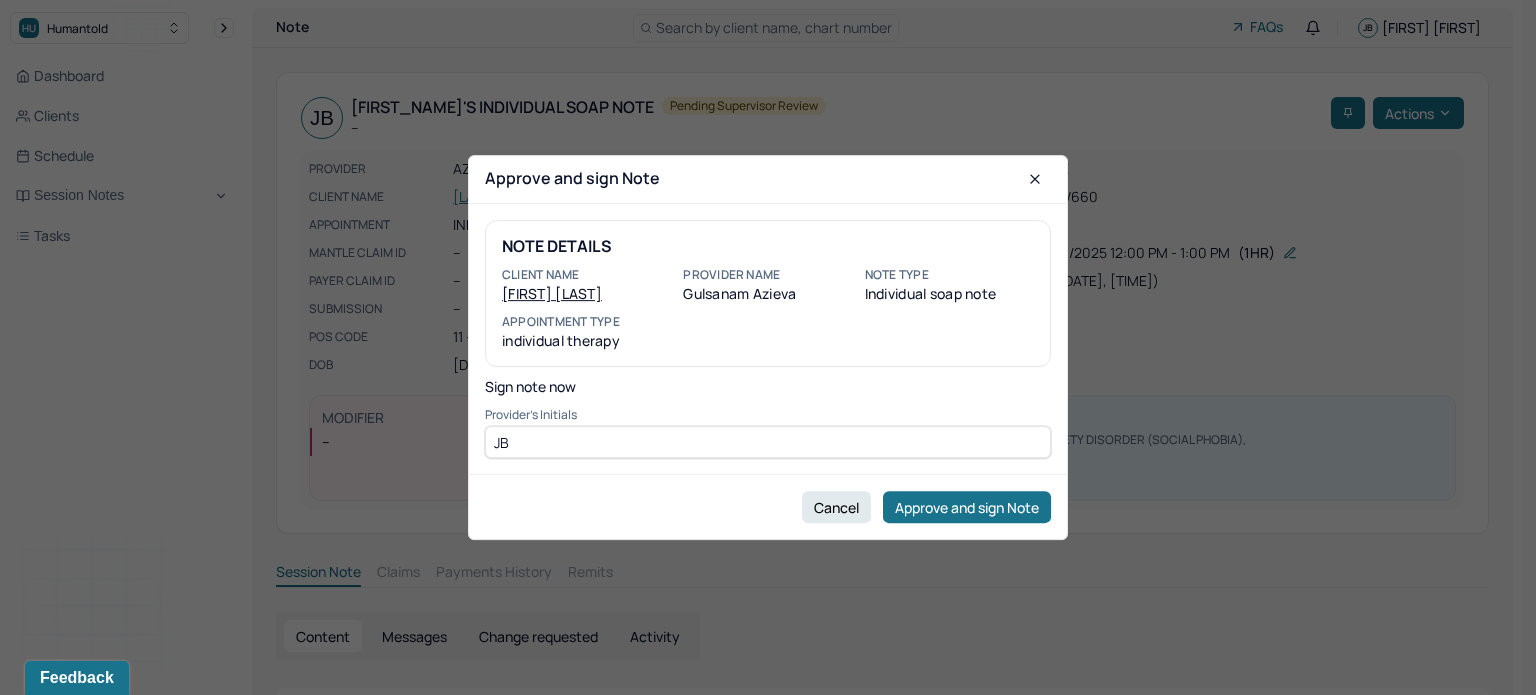 type on "JB" 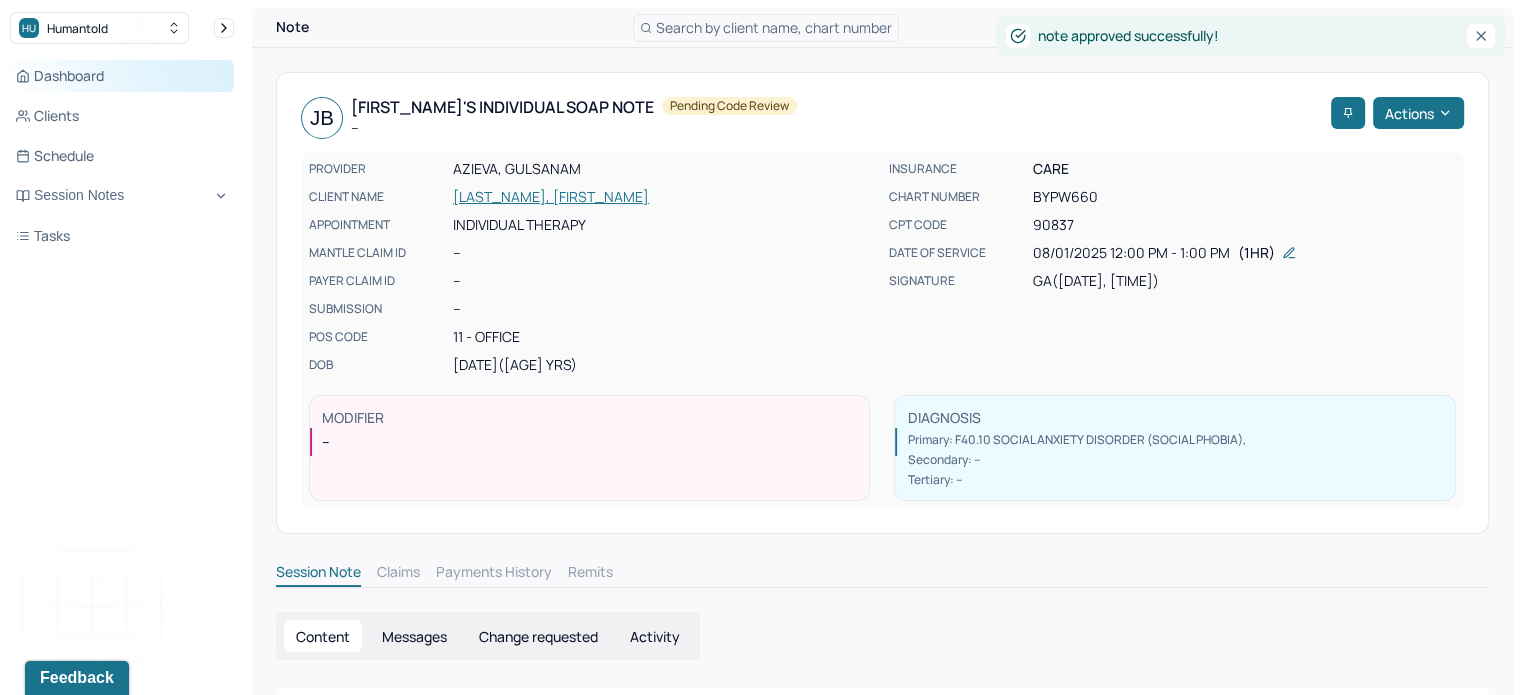 click on "Dashboard" at bounding box center [122, 76] 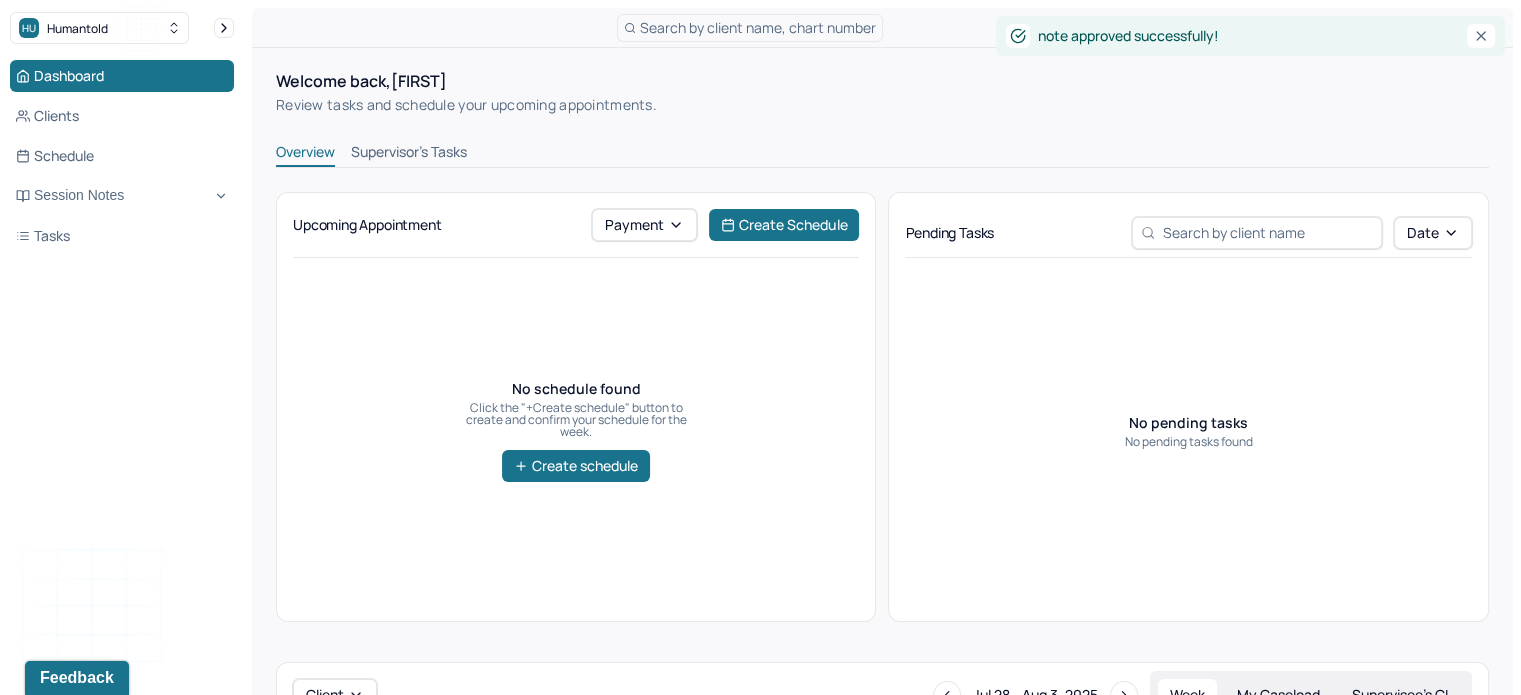 click on "Supervisor's Tasks" at bounding box center [409, 154] 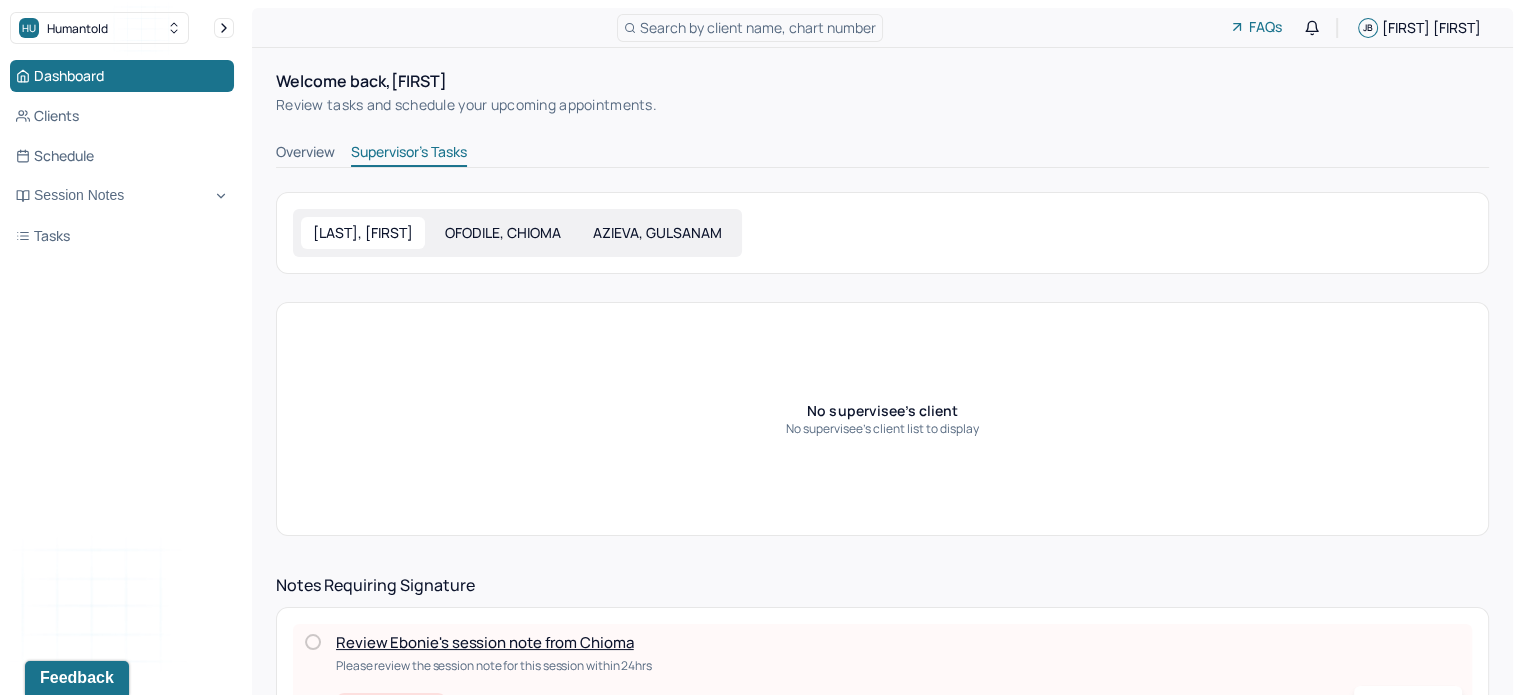 scroll, scrollTop: 646, scrollLeft: 0, axis: vertical 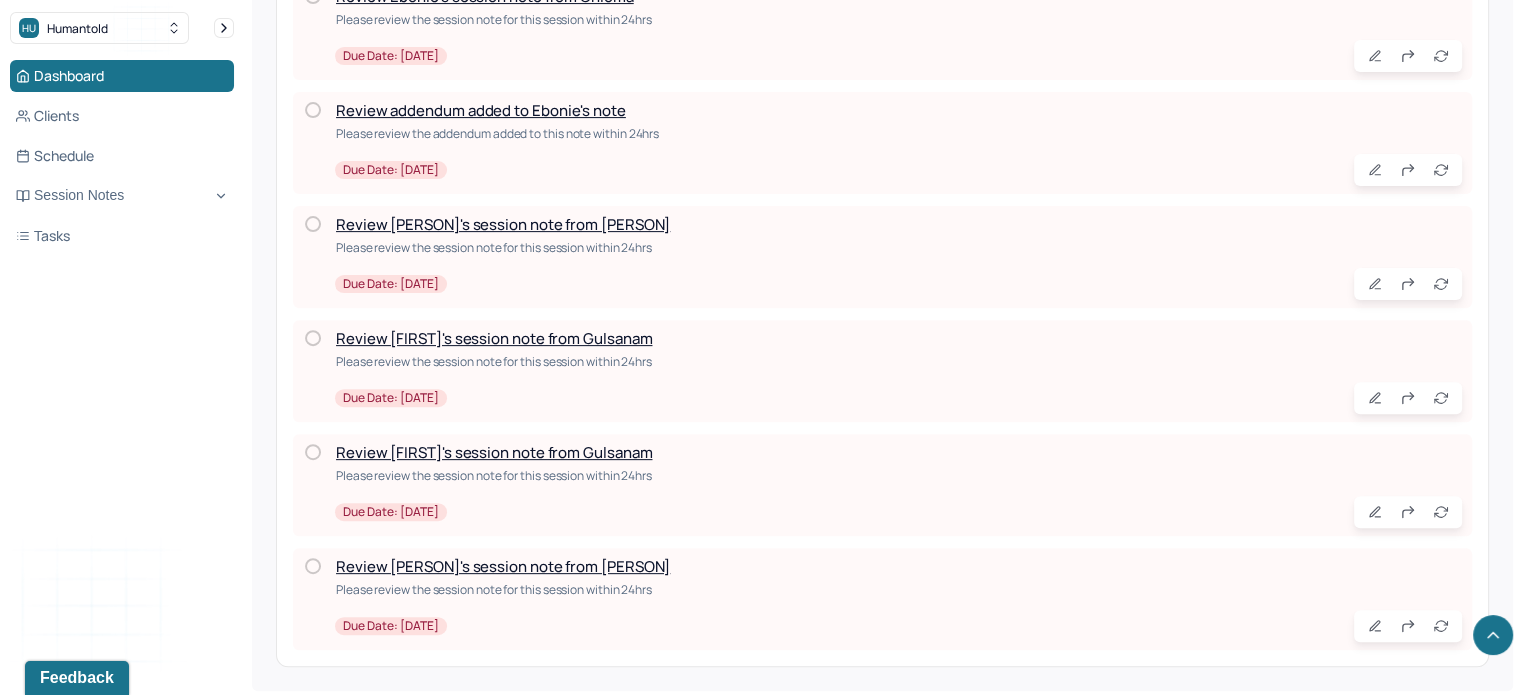 click on "Review [PERSON]'s session note from [PERSON]" at bounding box center [503, 566] 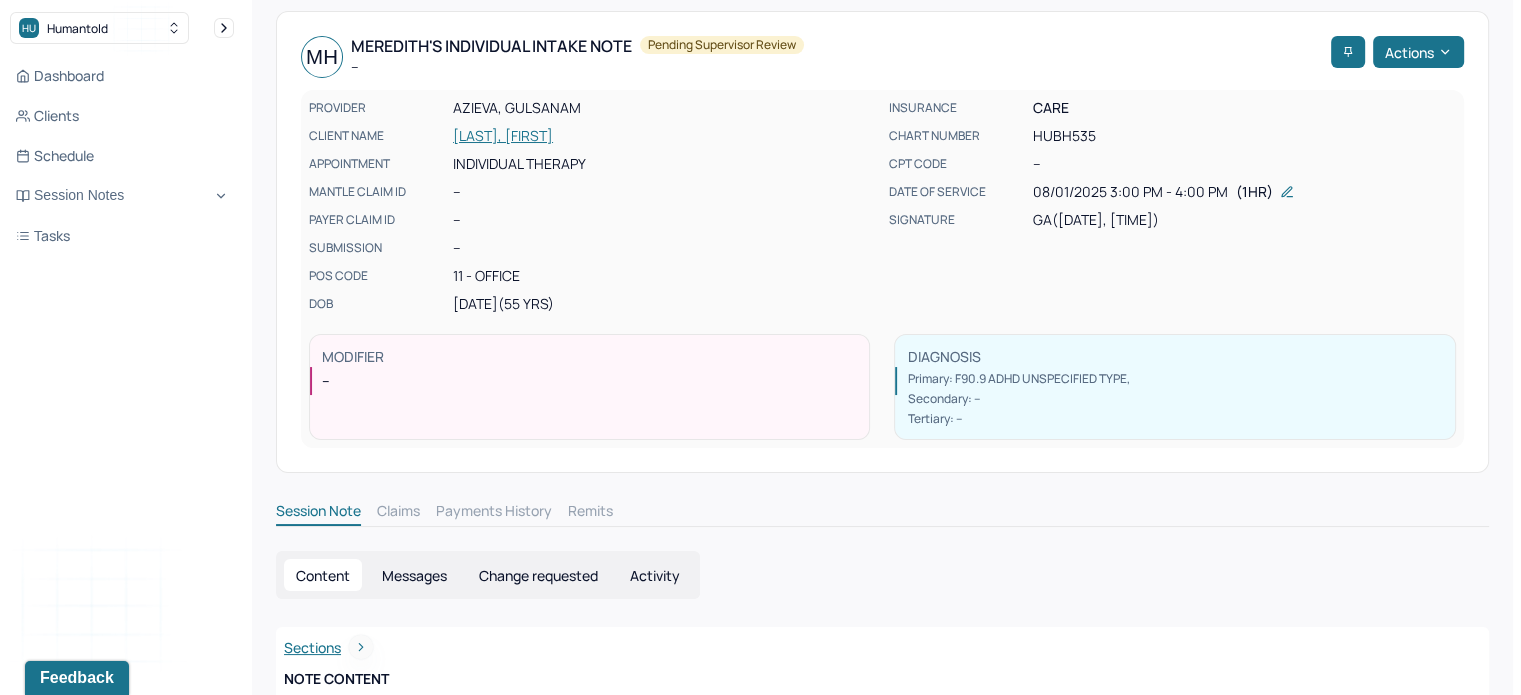 scroll, scrollTop: 0, scrollLeft: 0, axis: both 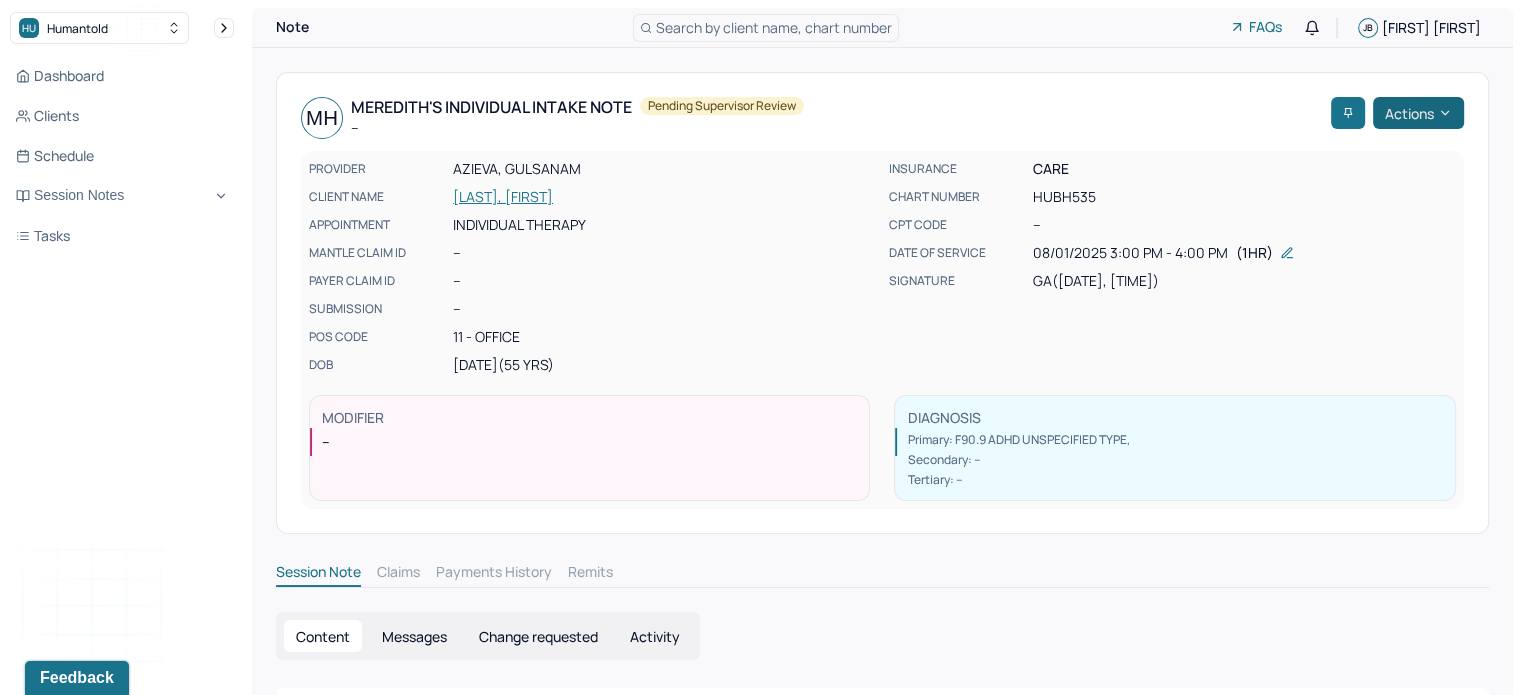 click on "Actions" at bounding box center [1418, 113] 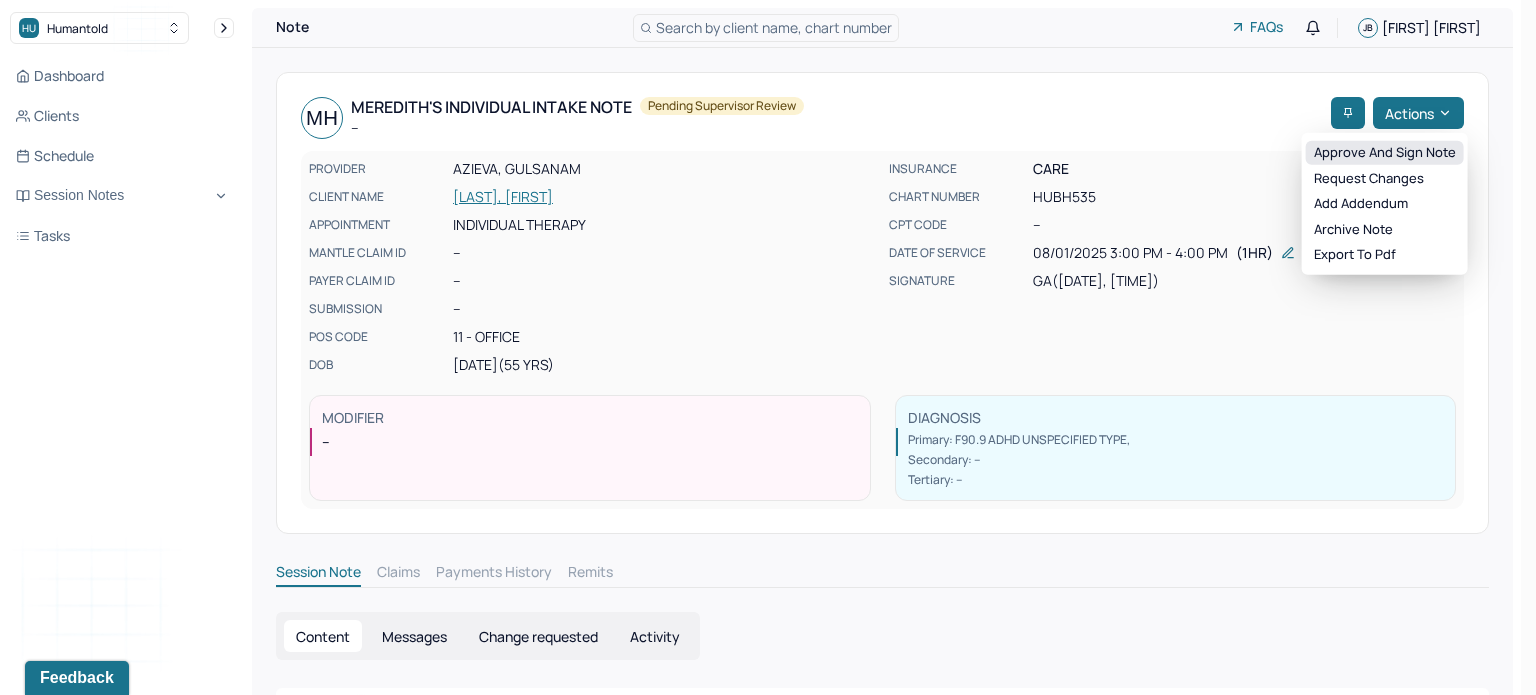 click on "Approve and sign note" at bounding box center [1385, 153] 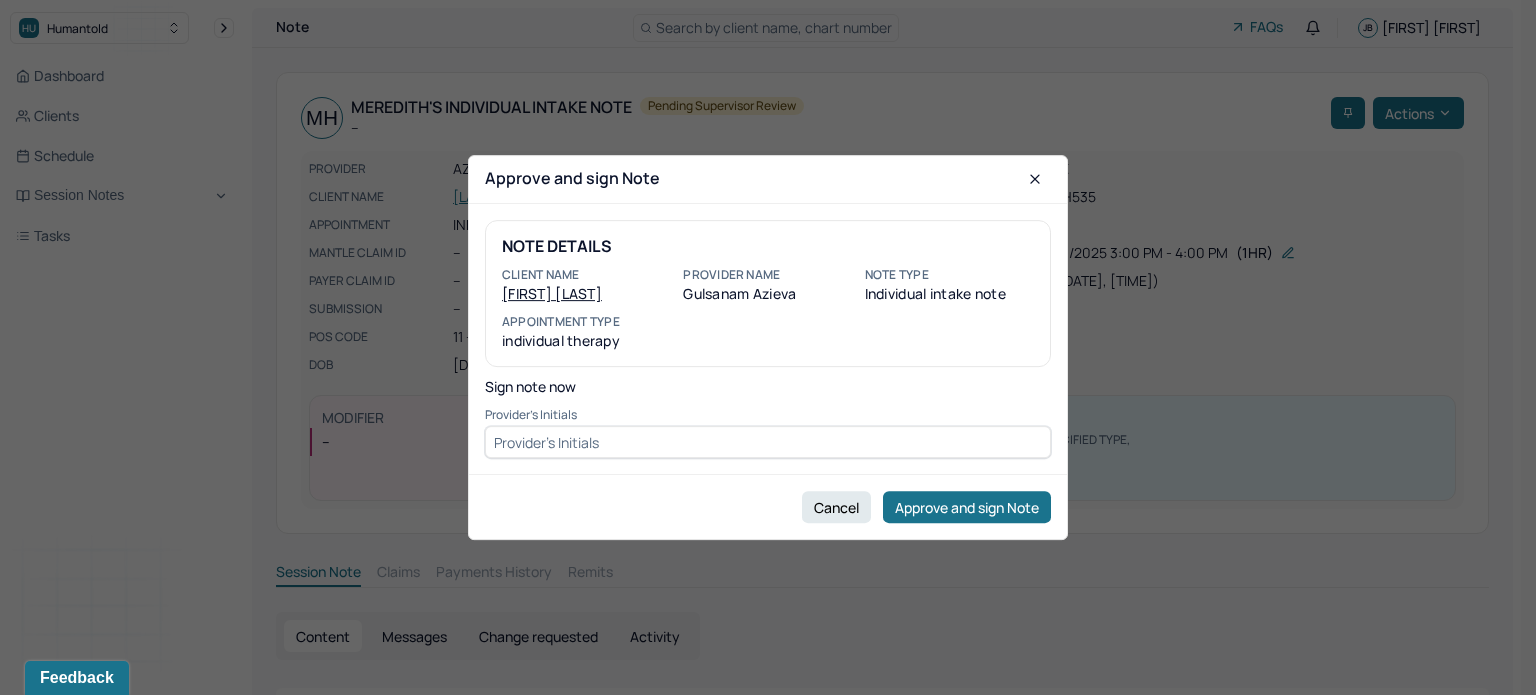 click at bounding box center (768, 442) 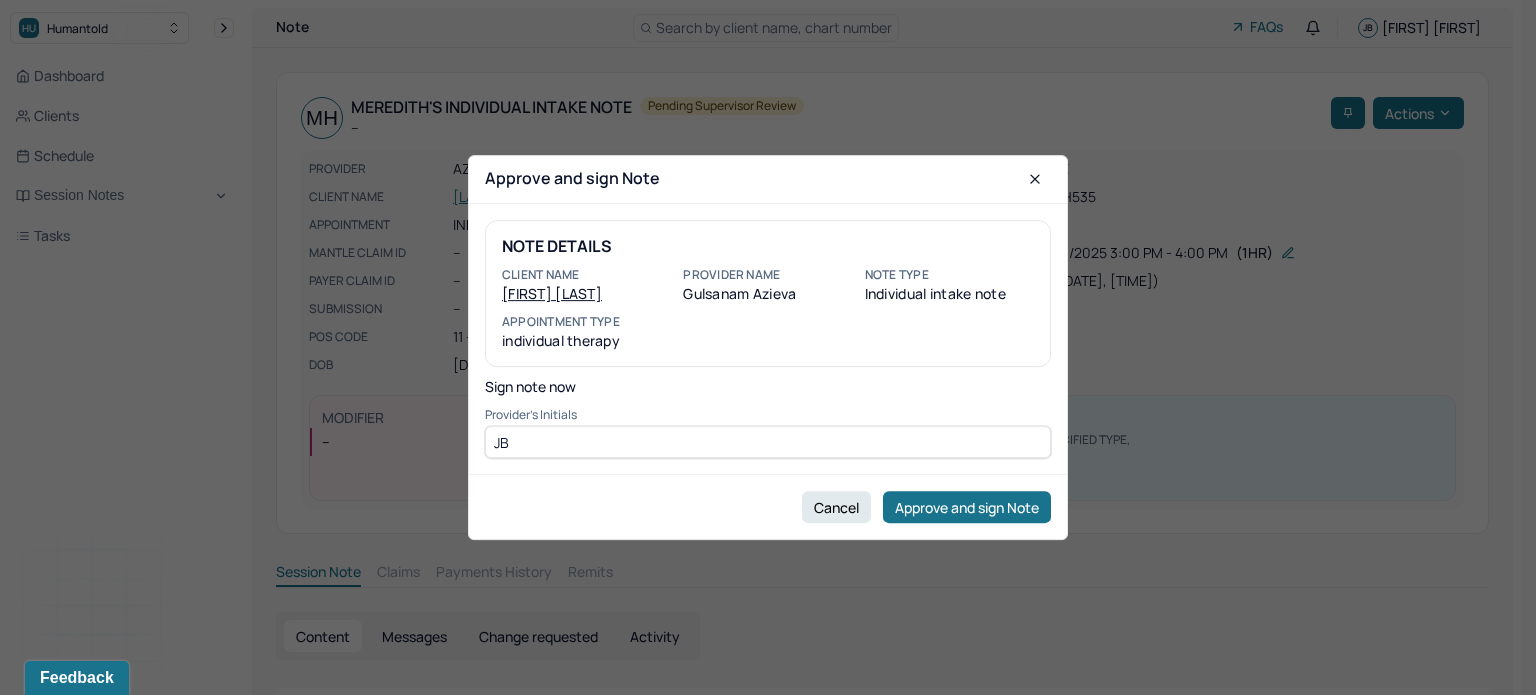 type on "JB" 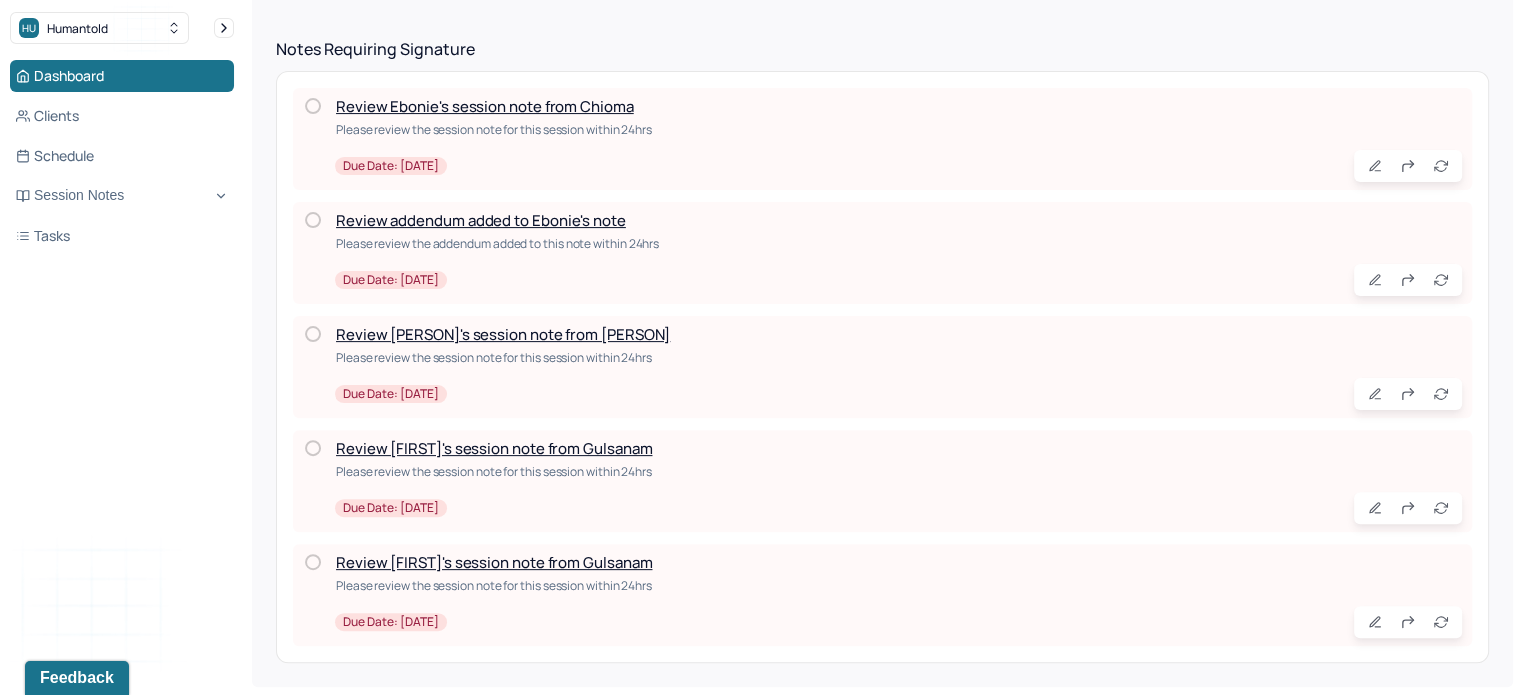 scroll, scrollTop: 532, scrollLeft: 0, axis: vertical 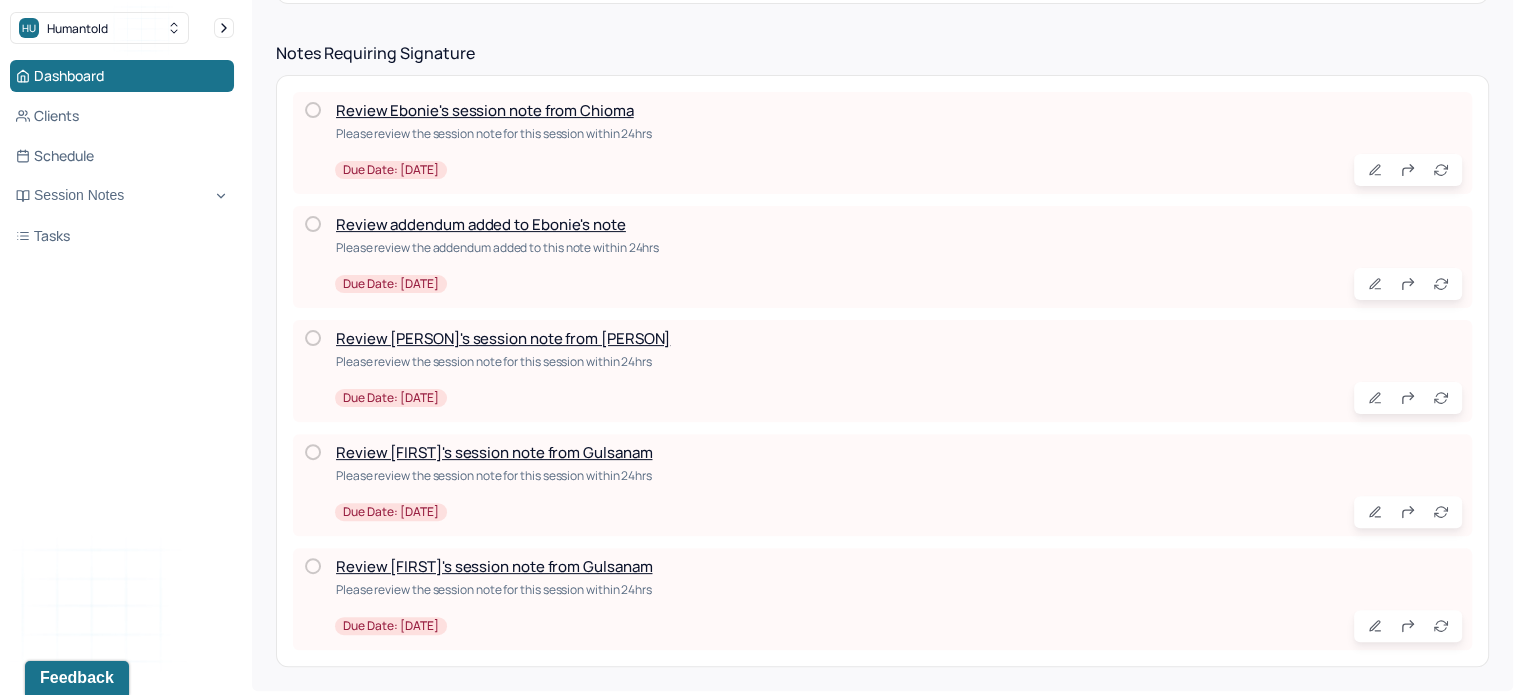 click on "Review [FIRST]'s session note from Gulsanam" at bounding box center [494, 566] 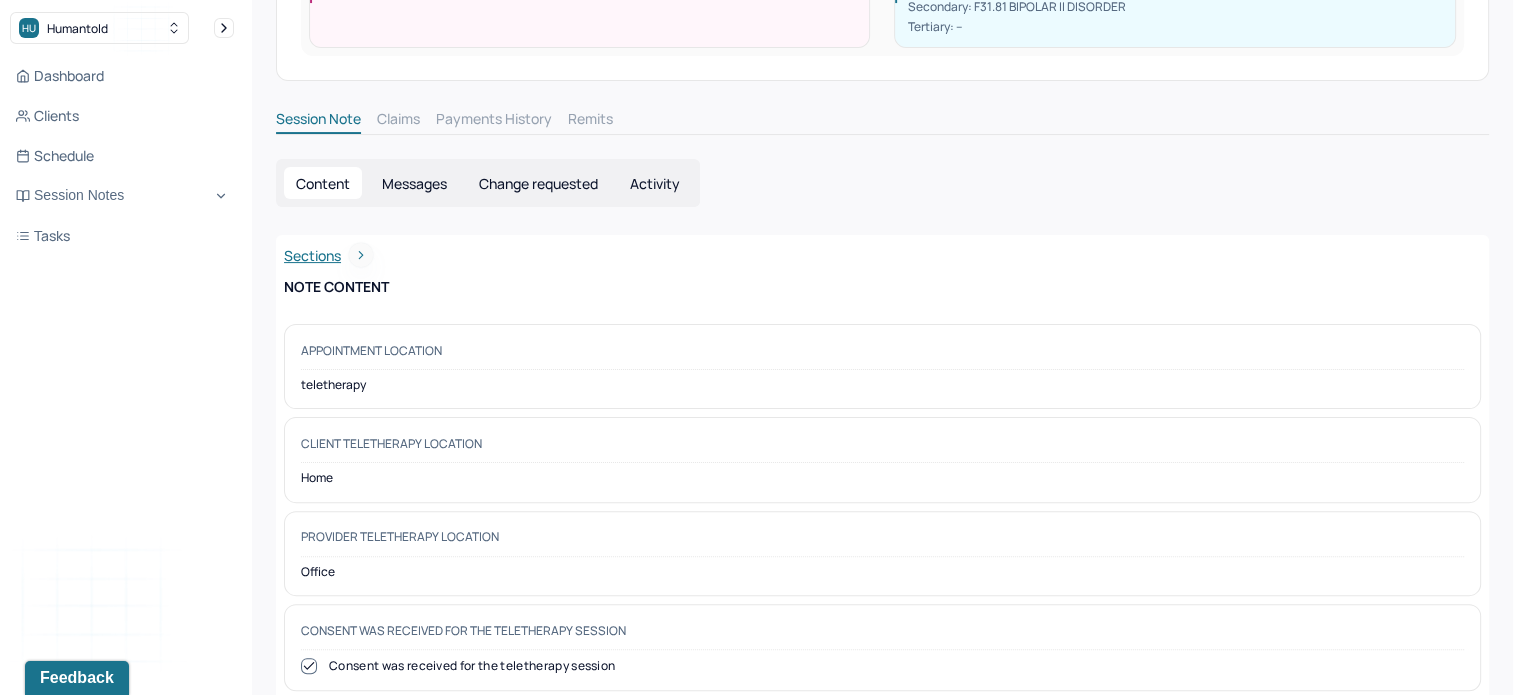 scroll, scrollTop: 0, scrollLeft: 0, axis: both 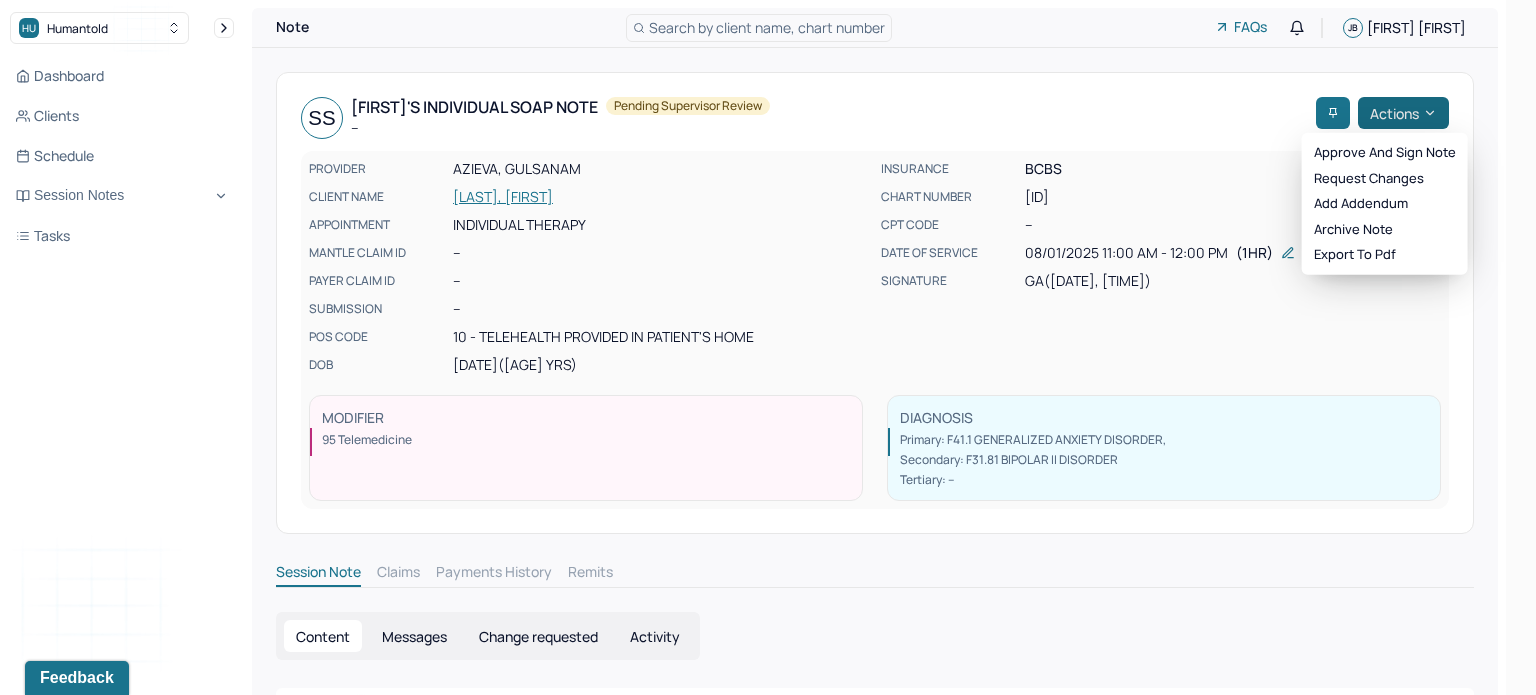 click 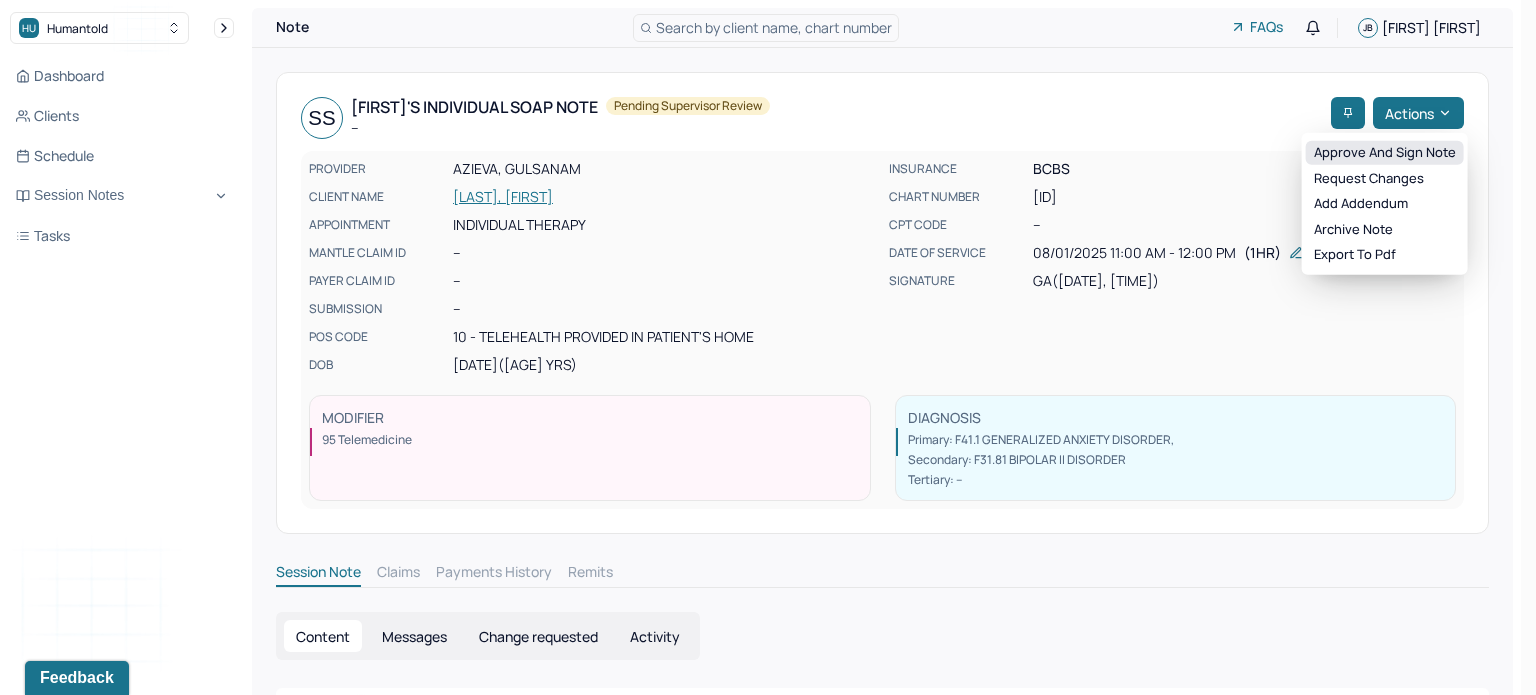 click on "Approve and sign note" at bounding box center (1385, 153) 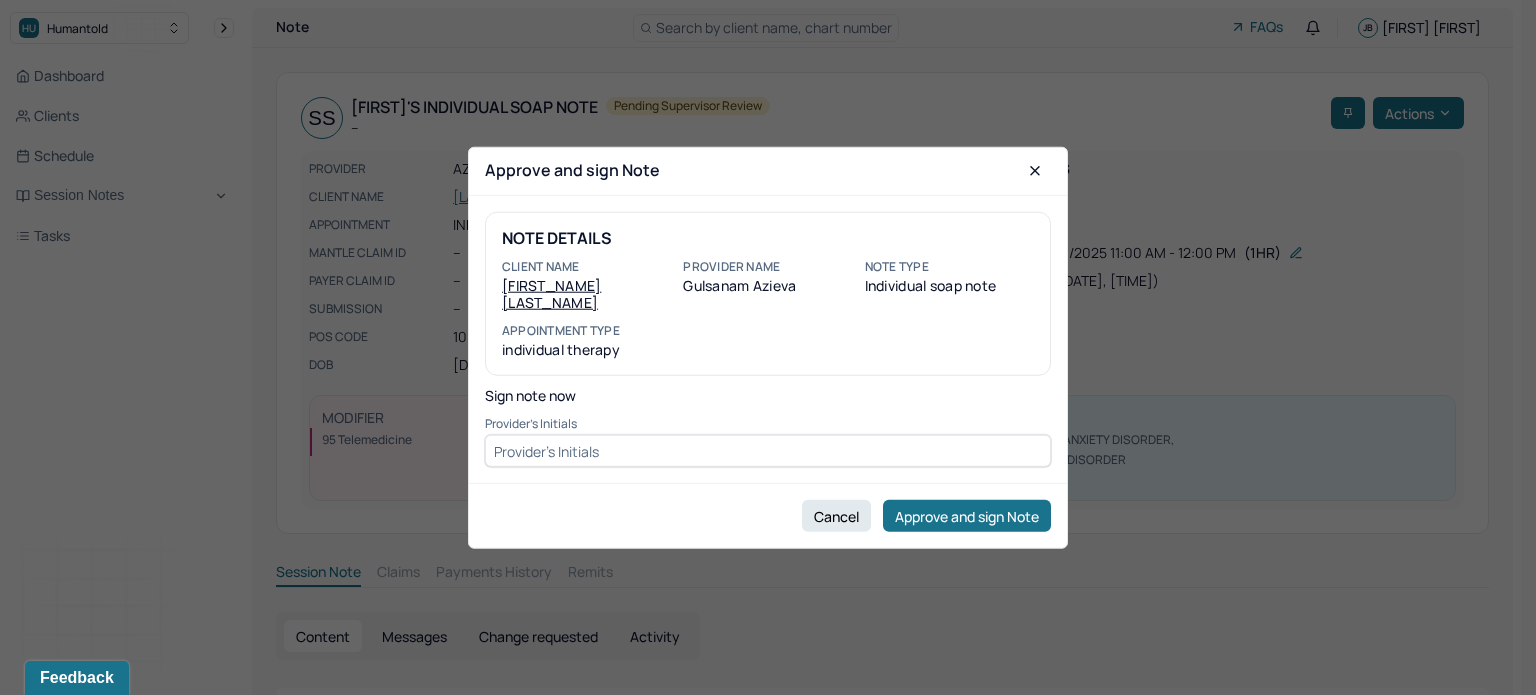 click at bounding box center (768, 451) 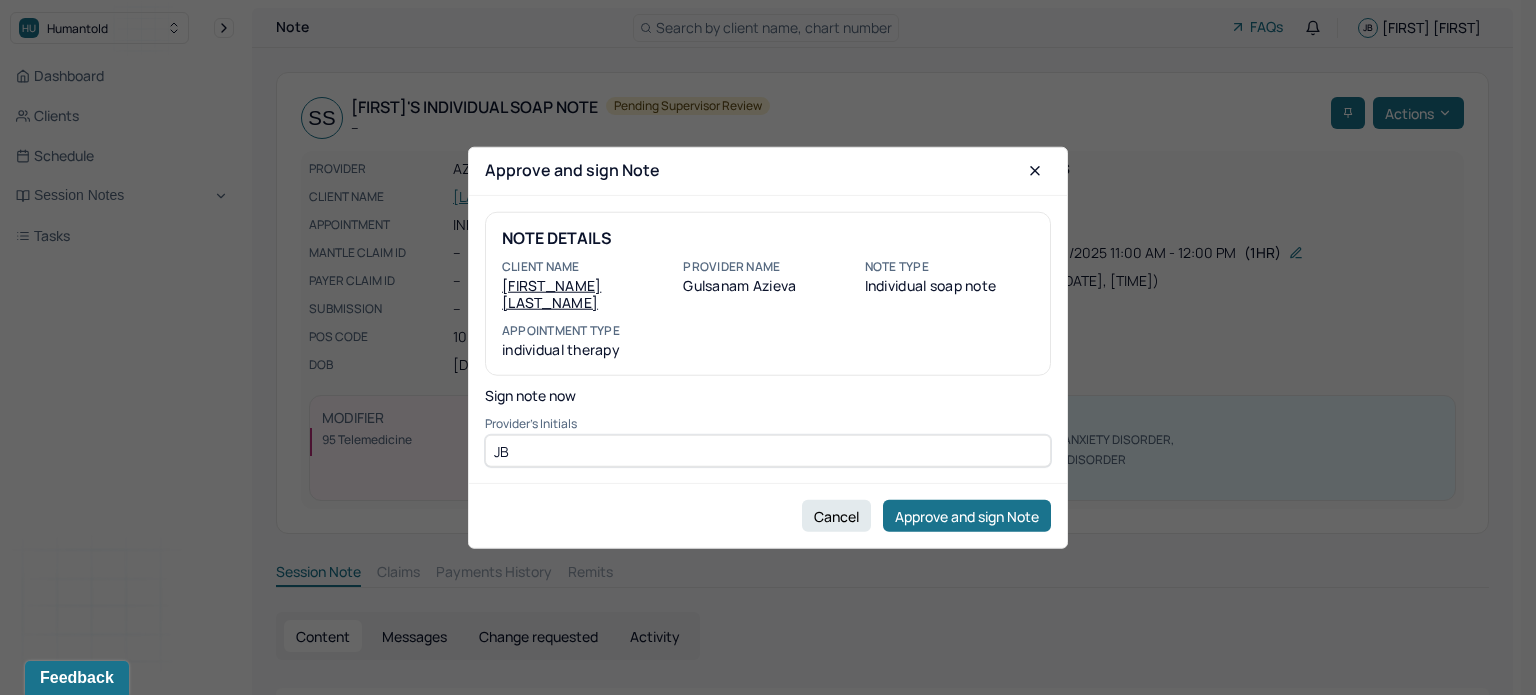type on "JB" 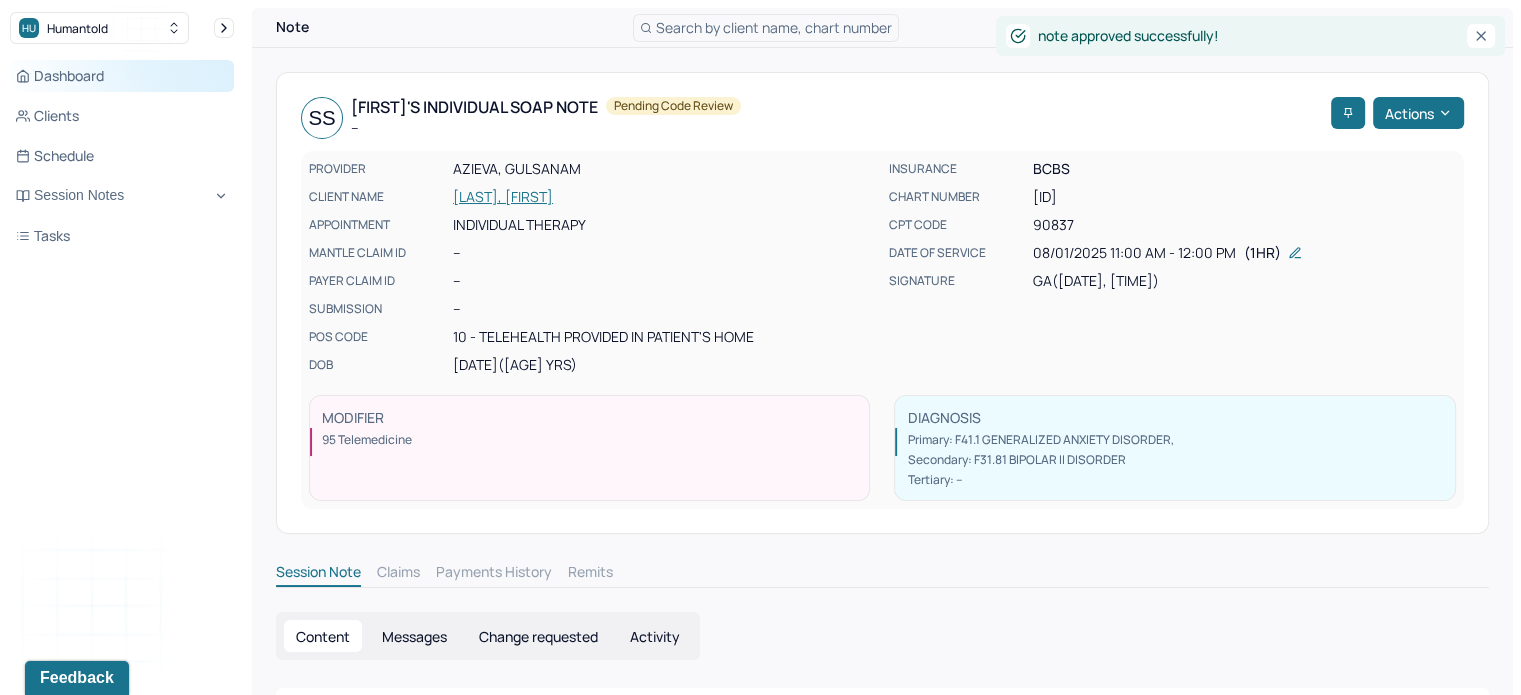 click on "Dashboard" at bounding box center [122, 76] 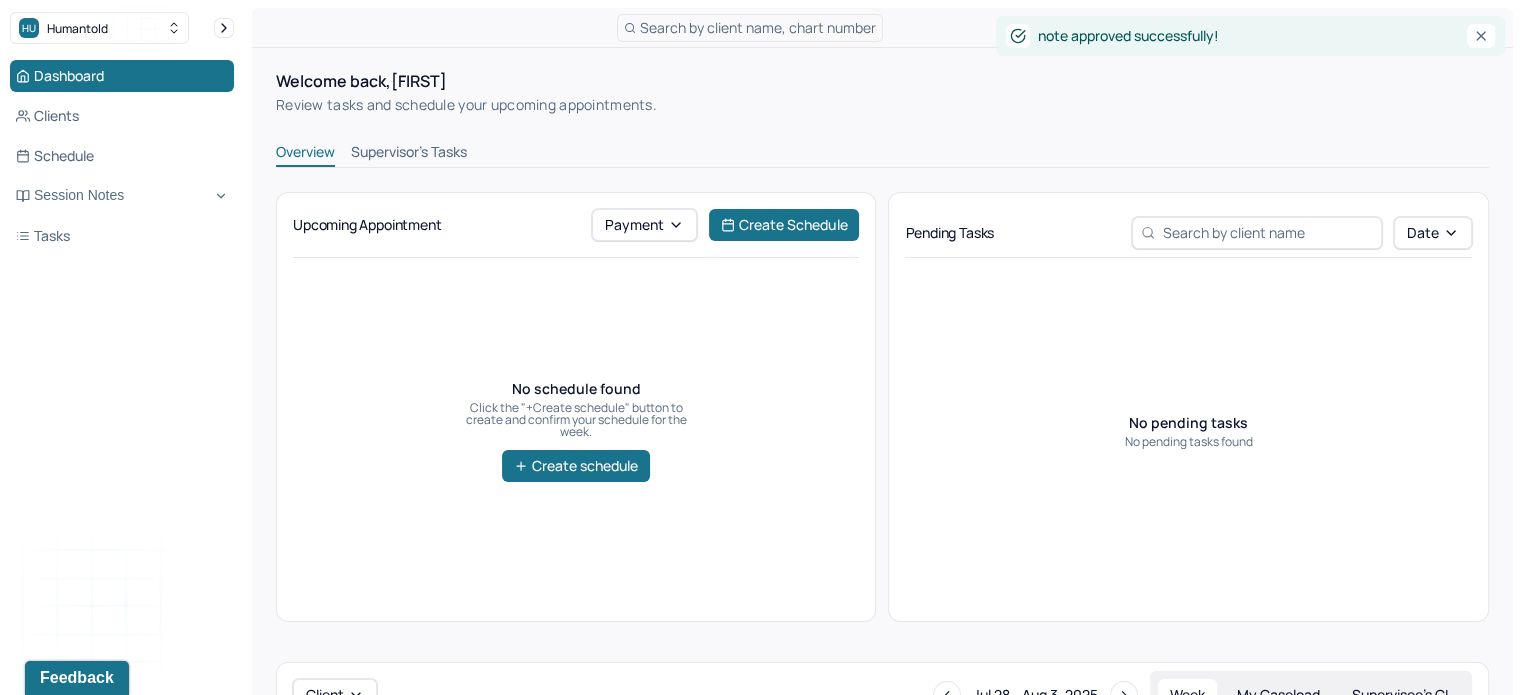 click on "Supervisor's Tasks" at bounding box center [409, 154] 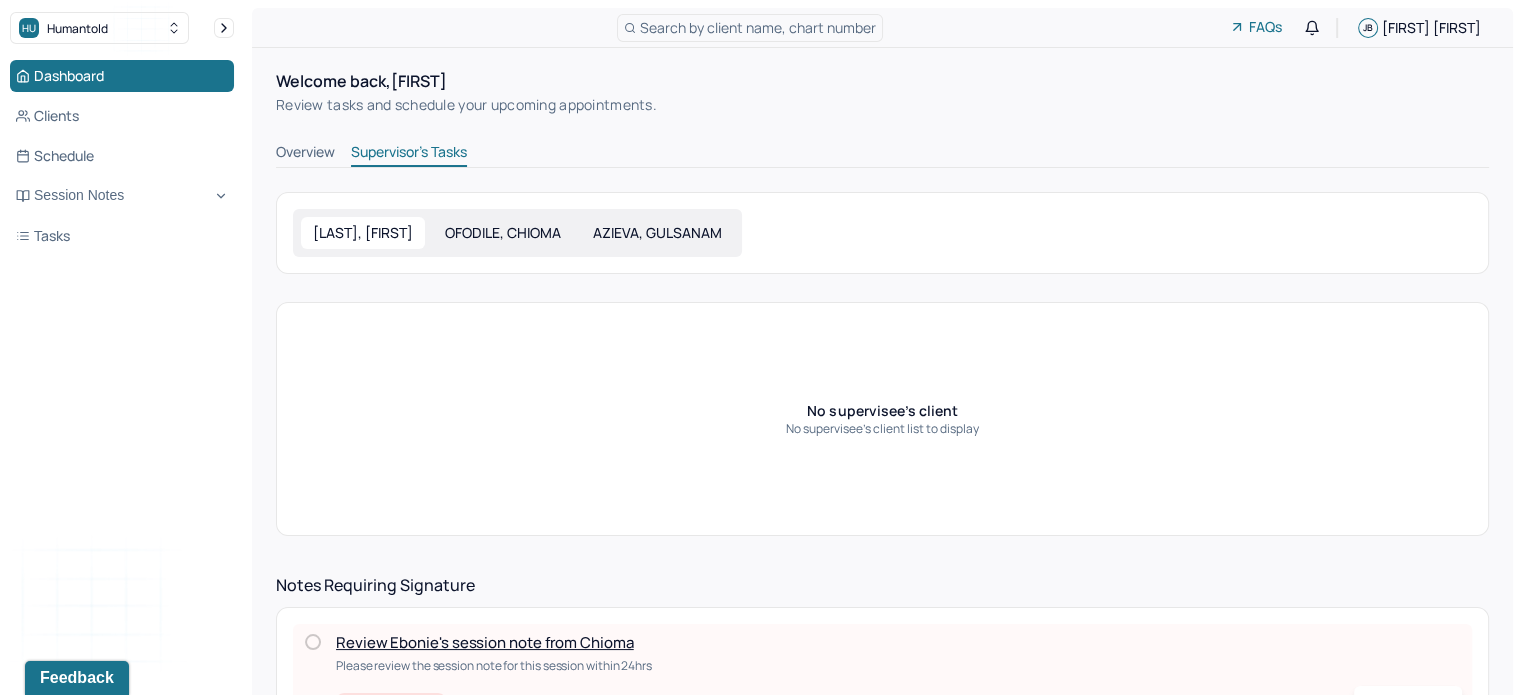 scroll, scrollTop: 419, scrollLeft: 0, axis: vertical 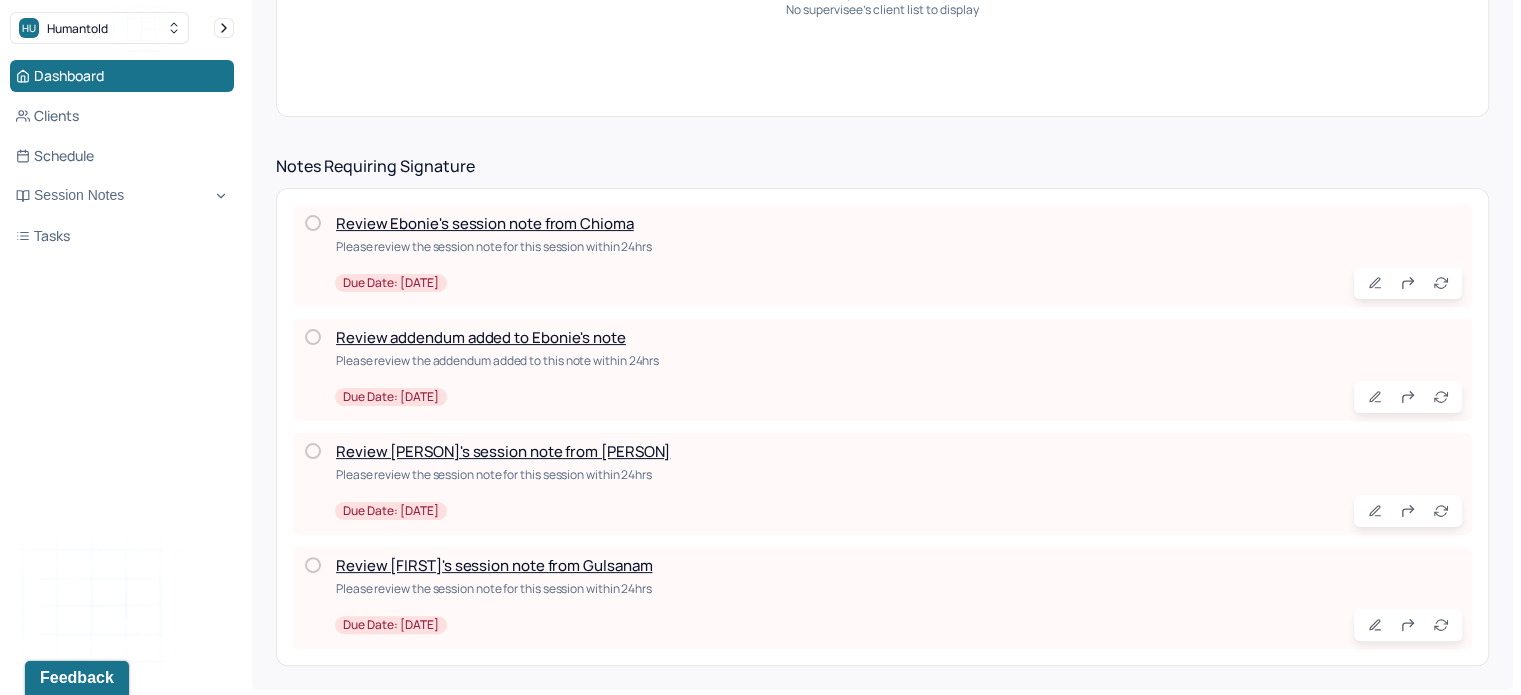 click on "Review [FIRST]'s session note from Gulsanam" at bounding box center (494, 565) 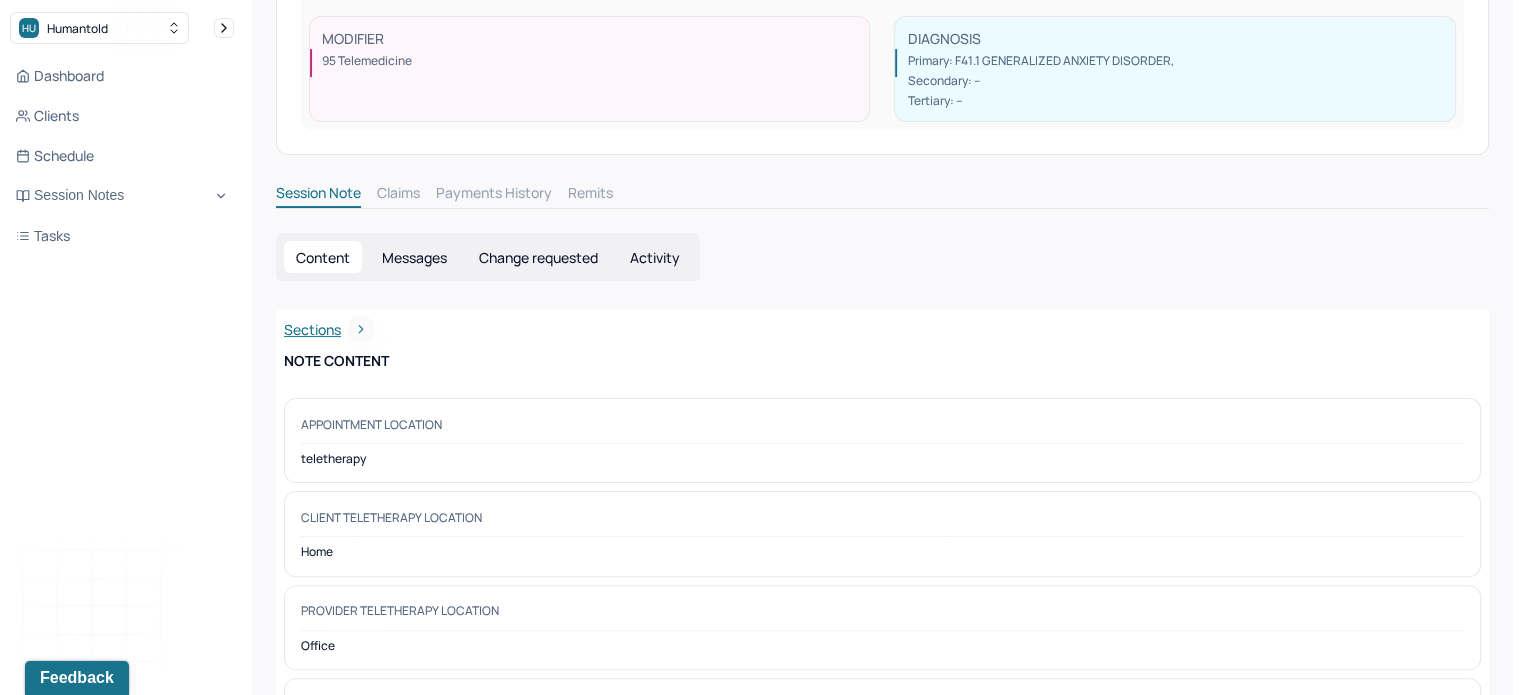 scroll, scrollTop: 0, scrollLeft: 0, axis: both 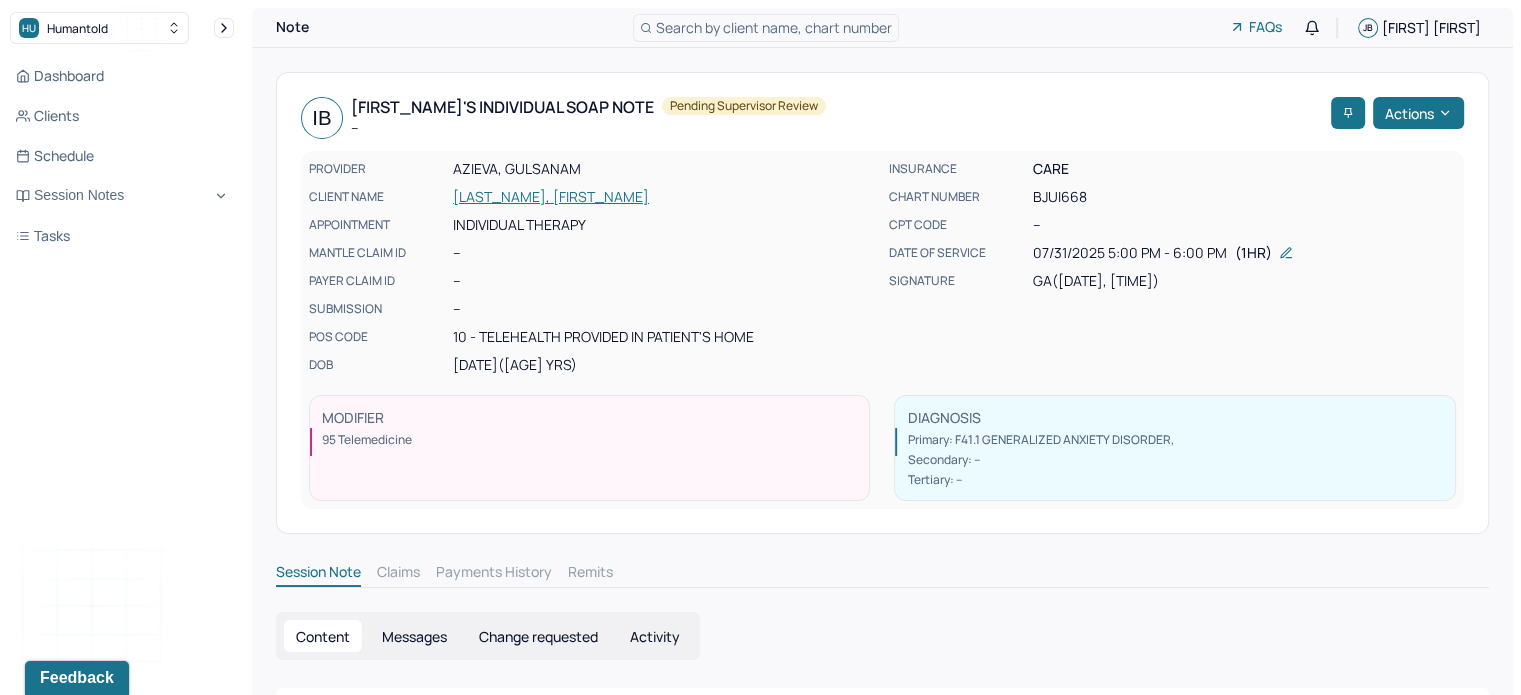 click on "PROVIDER [LAST_NAME], [FIRST_NAME] CLIENT NAME [LAST_NAME], [FIRST_NAME] APPOINTMENT Individual therapy   MANTLE CLAIM ID -- PAYER CLAIM ID -- SUBMISSION -- POS CODE 10 - Telehealth Provided in Patient's Home DOB [DATE]  ([AGE] Yrs) INSURANCE CARE CHART NUMBER [ID] CPT CODE -- DATE OF SERVICE [DATE]   5:00 PM   -   6:00 PM ( 1hr ) SIGNATURE GA  ([DATE], [TIME]) MODIFIER 95 Telemedicine DIAGNOSIS Primary:   F41.1 GENERALIZED ANXIETY DISORDER ,  Secondary:   -- Tertiary:   --" at bounding box center (882, 303) 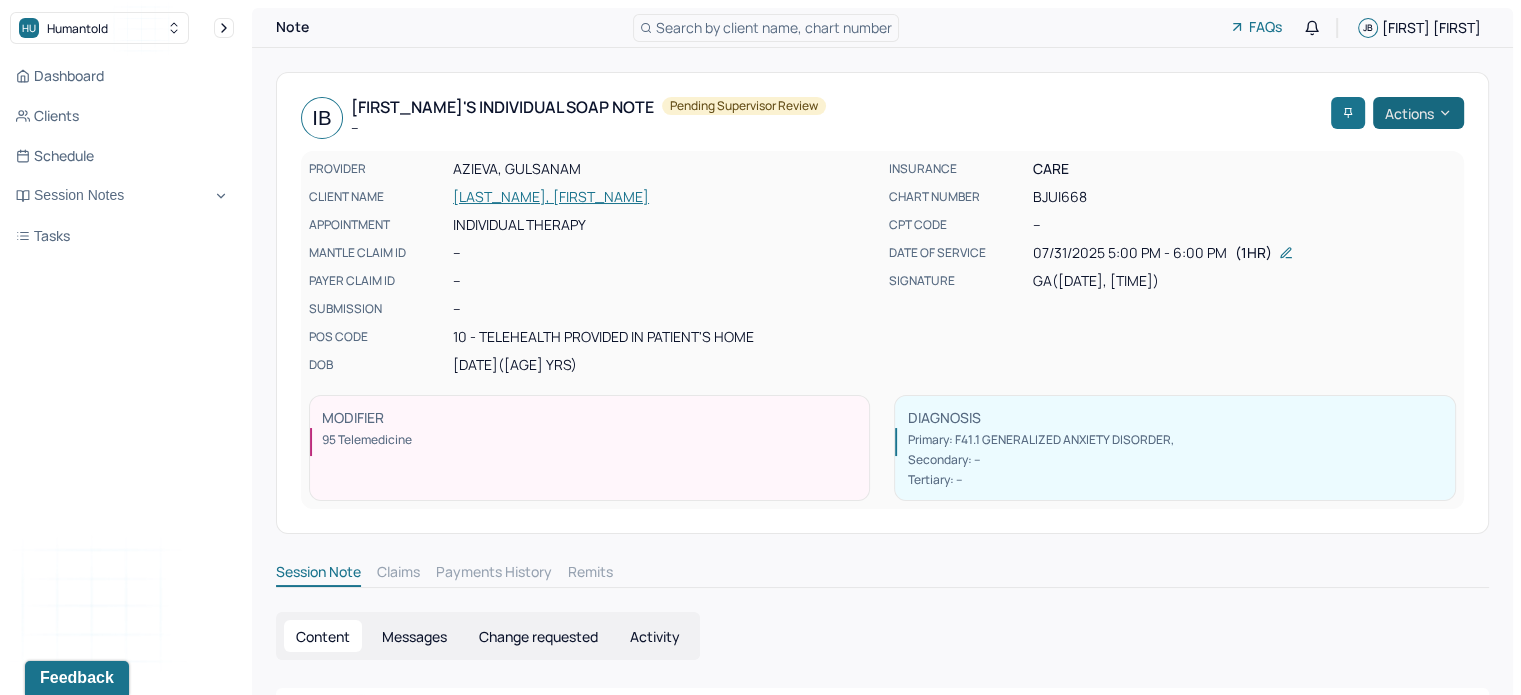 click on "Actions" at bounding box center (1418, 113) 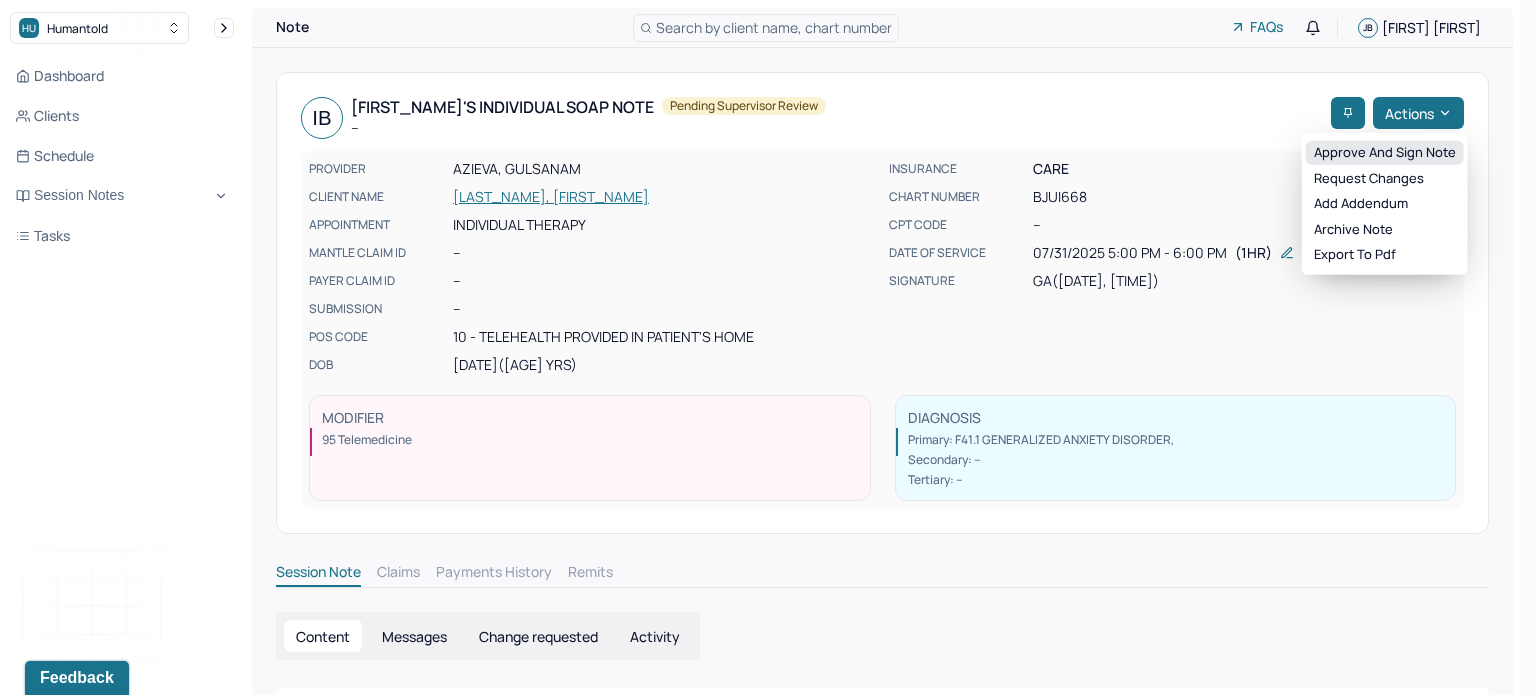click on "Approve and sign note" at bounding box center (1385, 153) 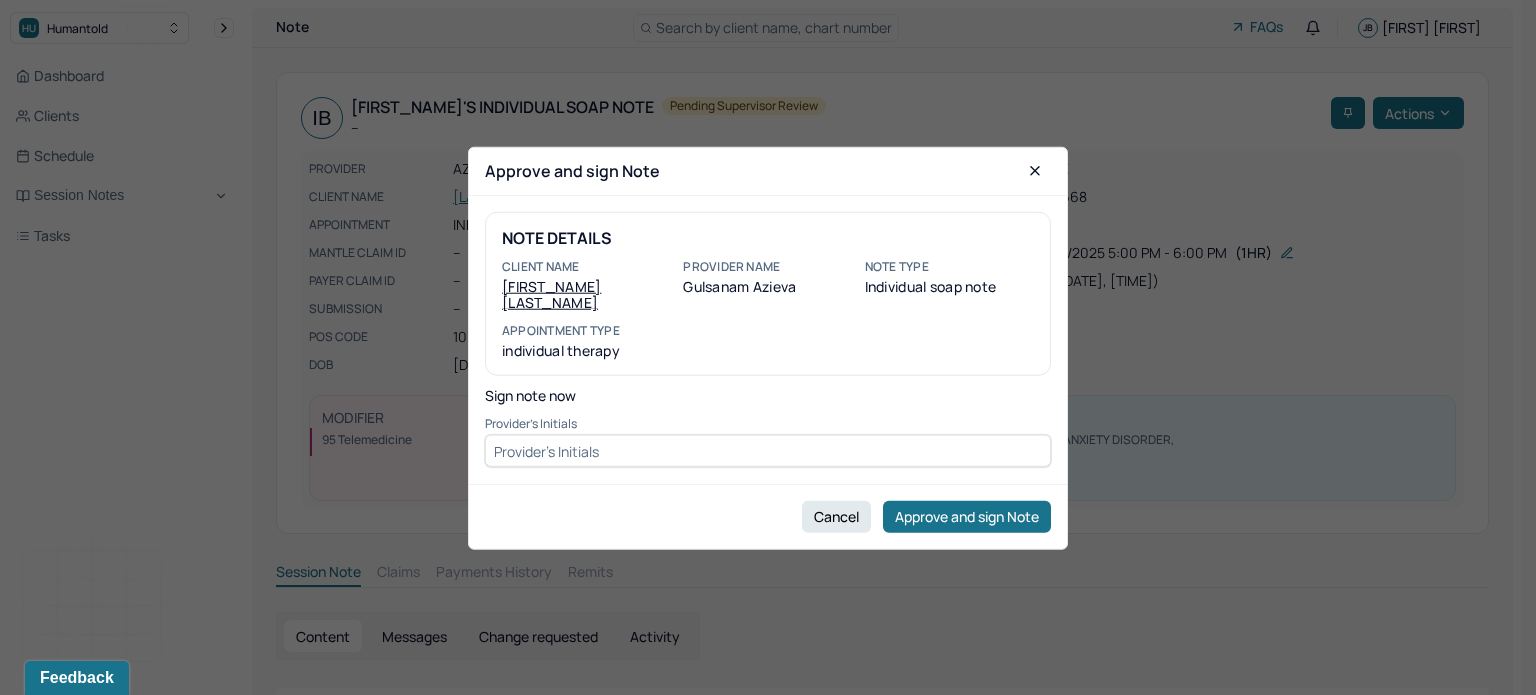 click at bounding box center (768, 451) 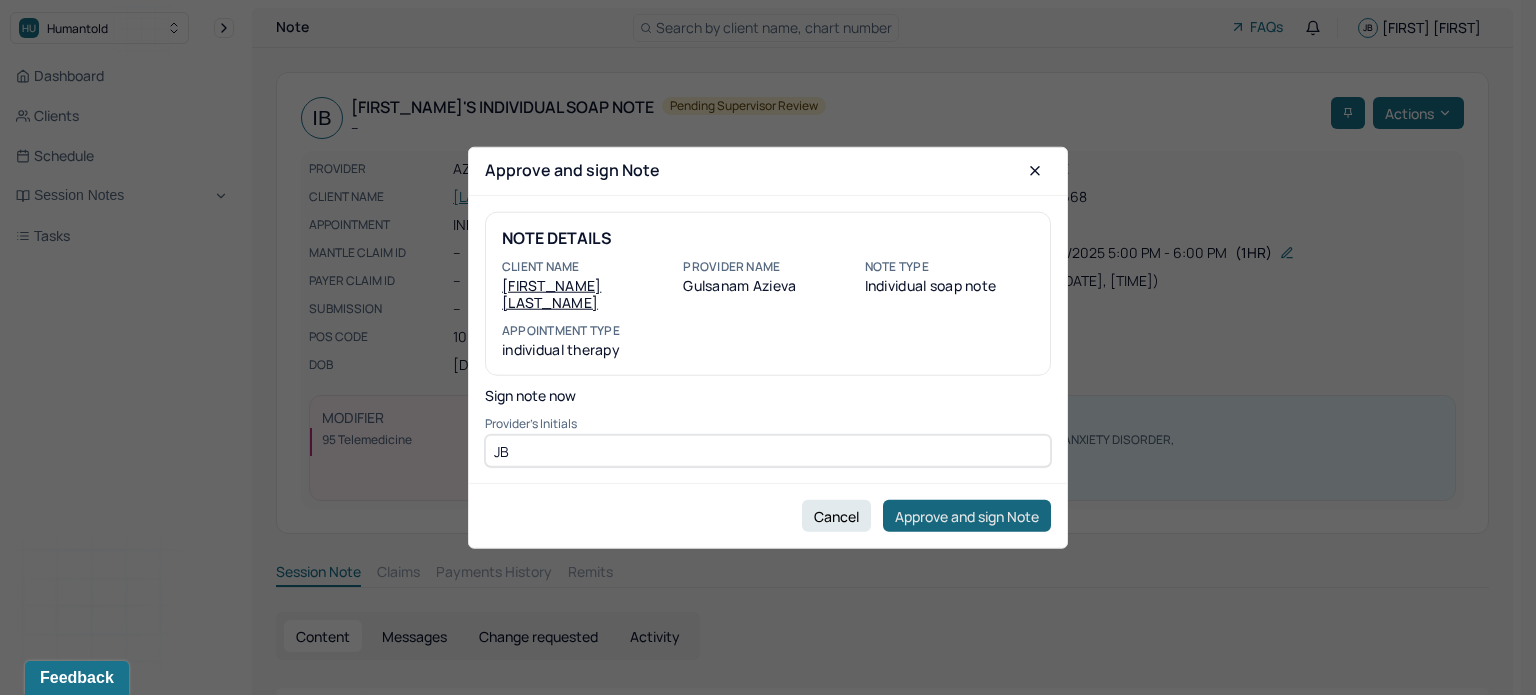 type on "JB" 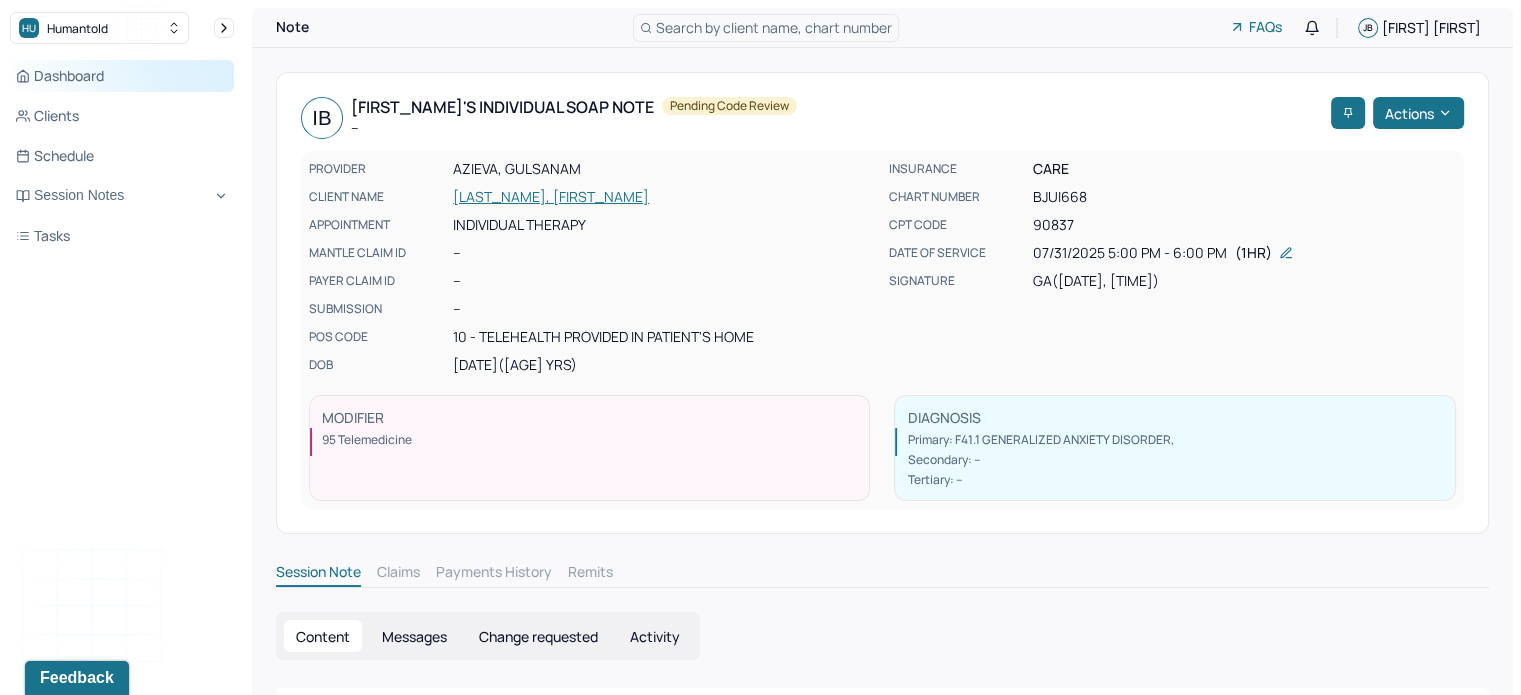 click on "Dashboard" at bounding box center (122, 76) 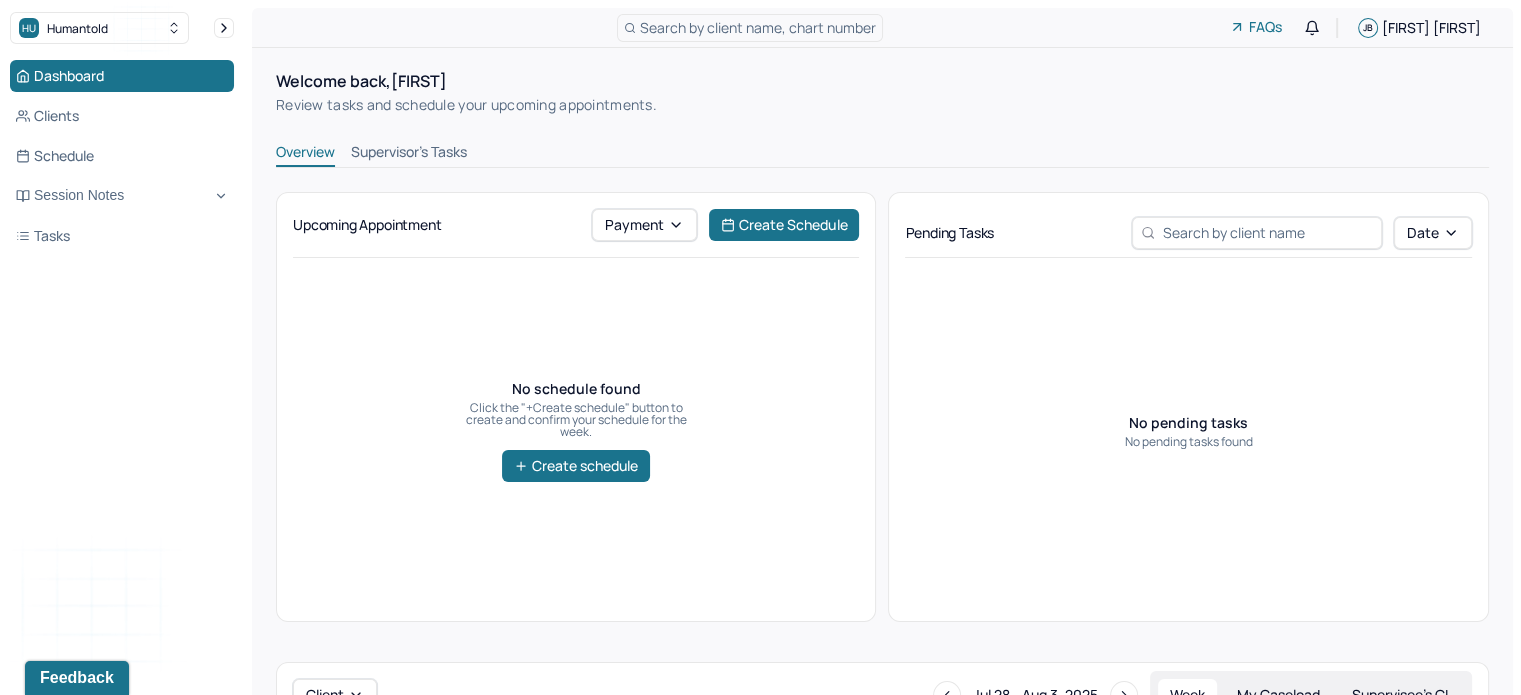 click on "Supervisor's Tasks" at bounding box center [409, 154] 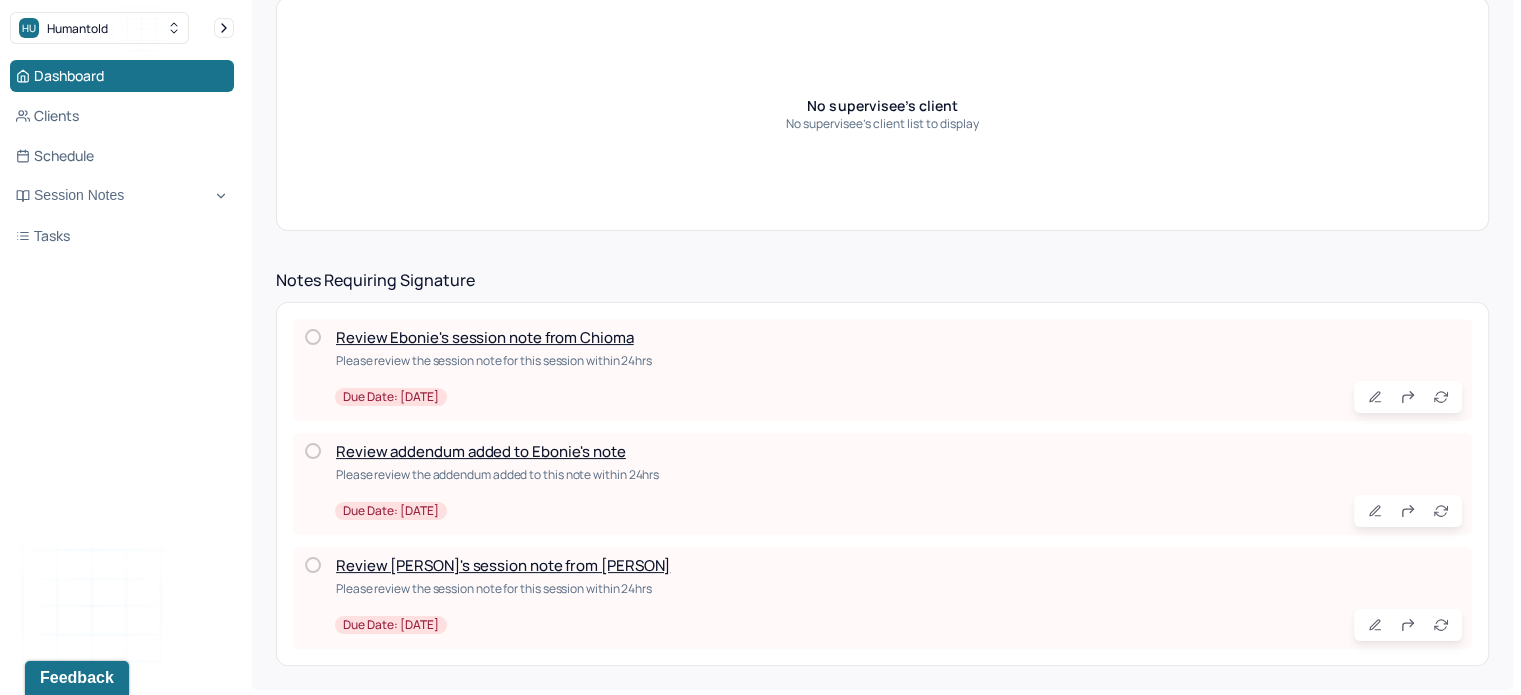 click on "Review [PERSON]'s session note from [PERSON]" at bounding box center (503, 565) 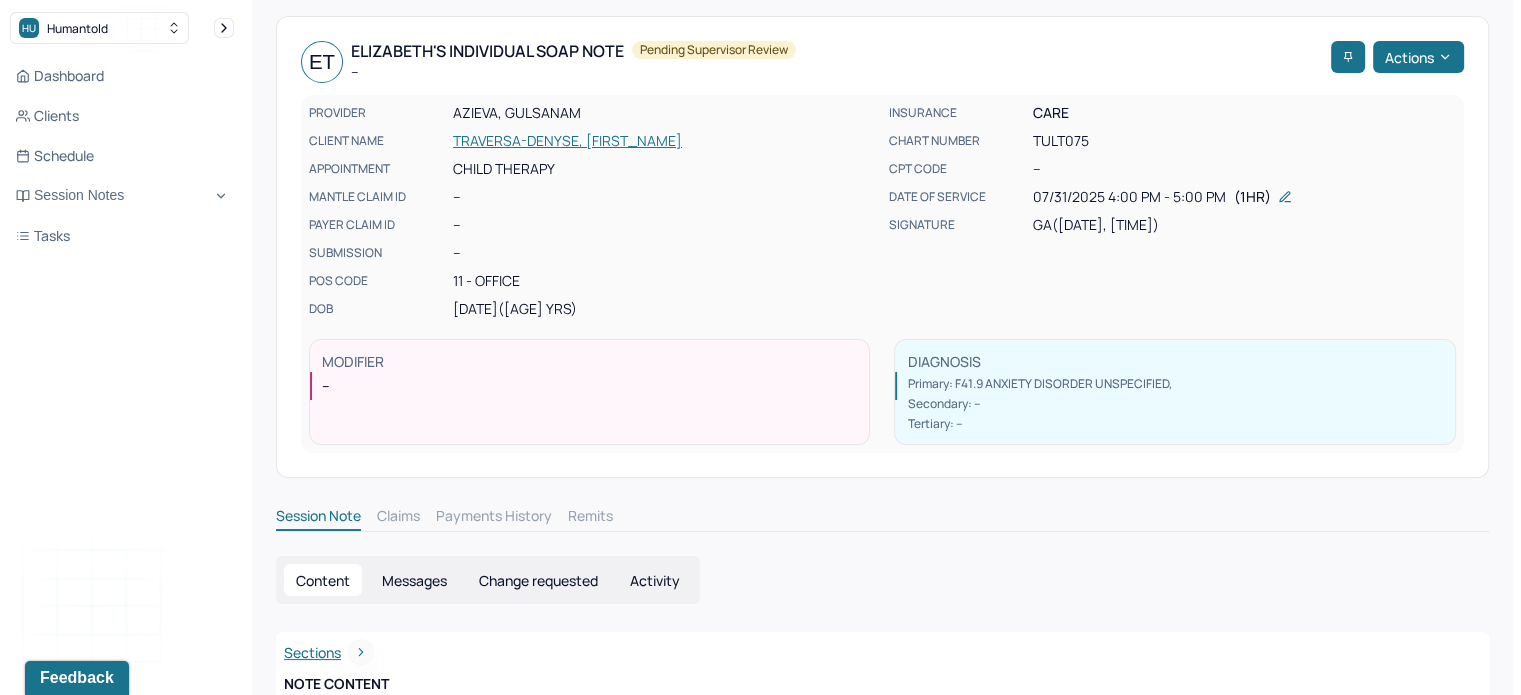 scroll, scrollTop: 0, scrollLeft: 0, axis: both 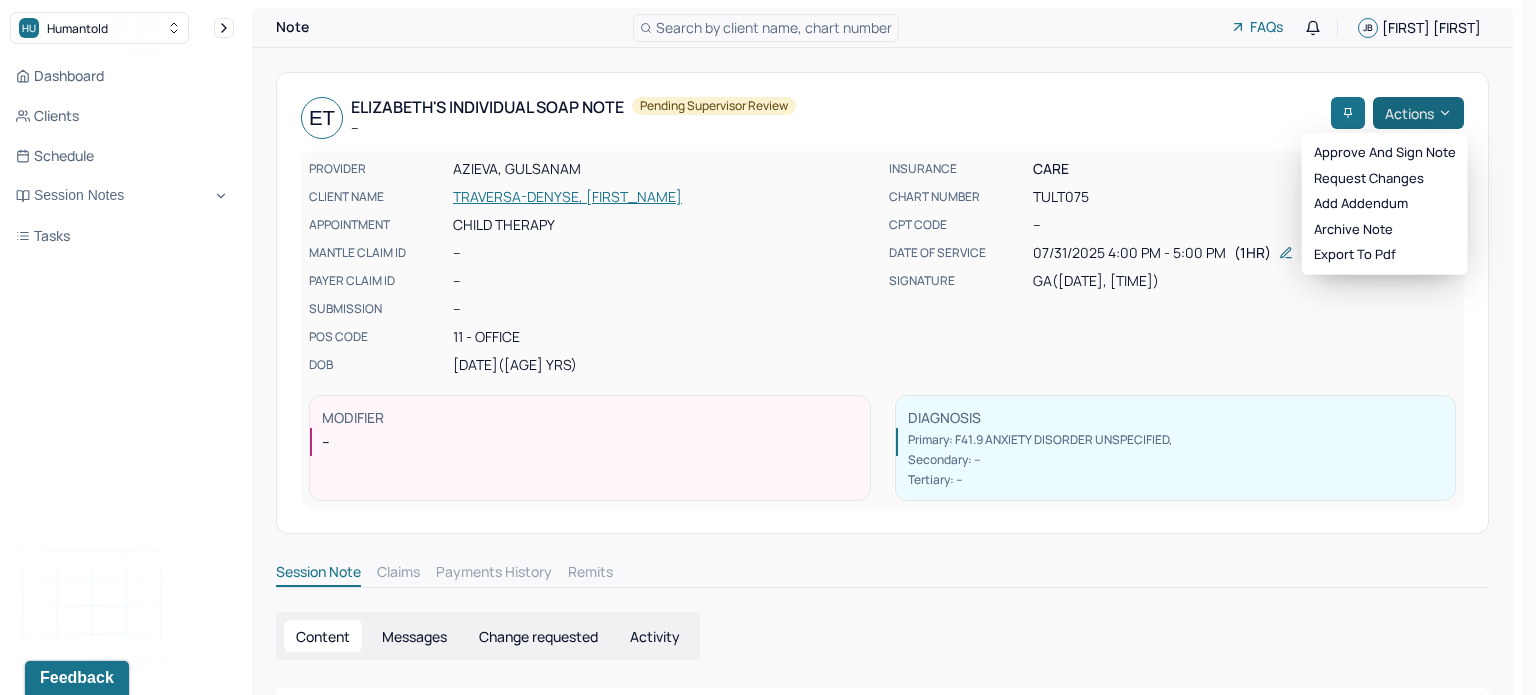 click on "Actions" at bounding box center (1418, 113) 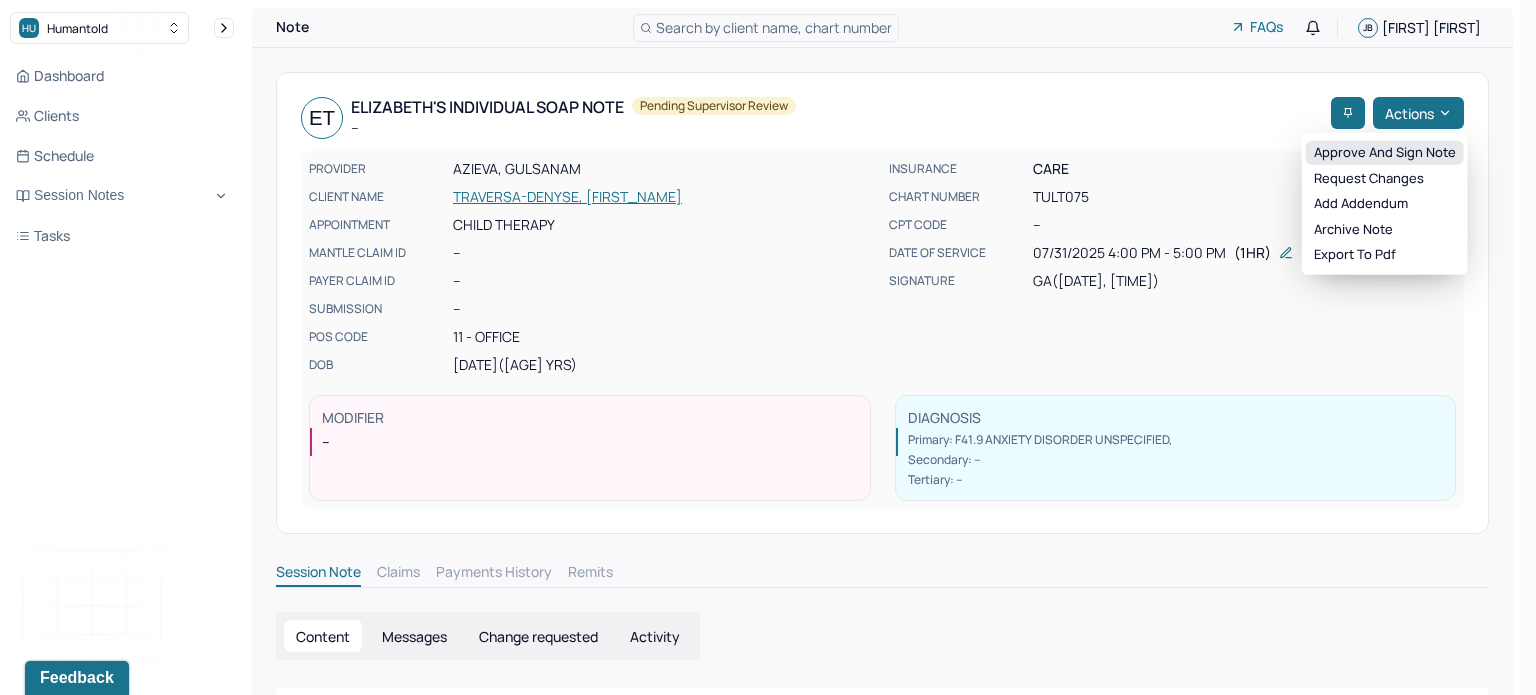 click on "Approve and sign note" at bounding box center (1385, 153) 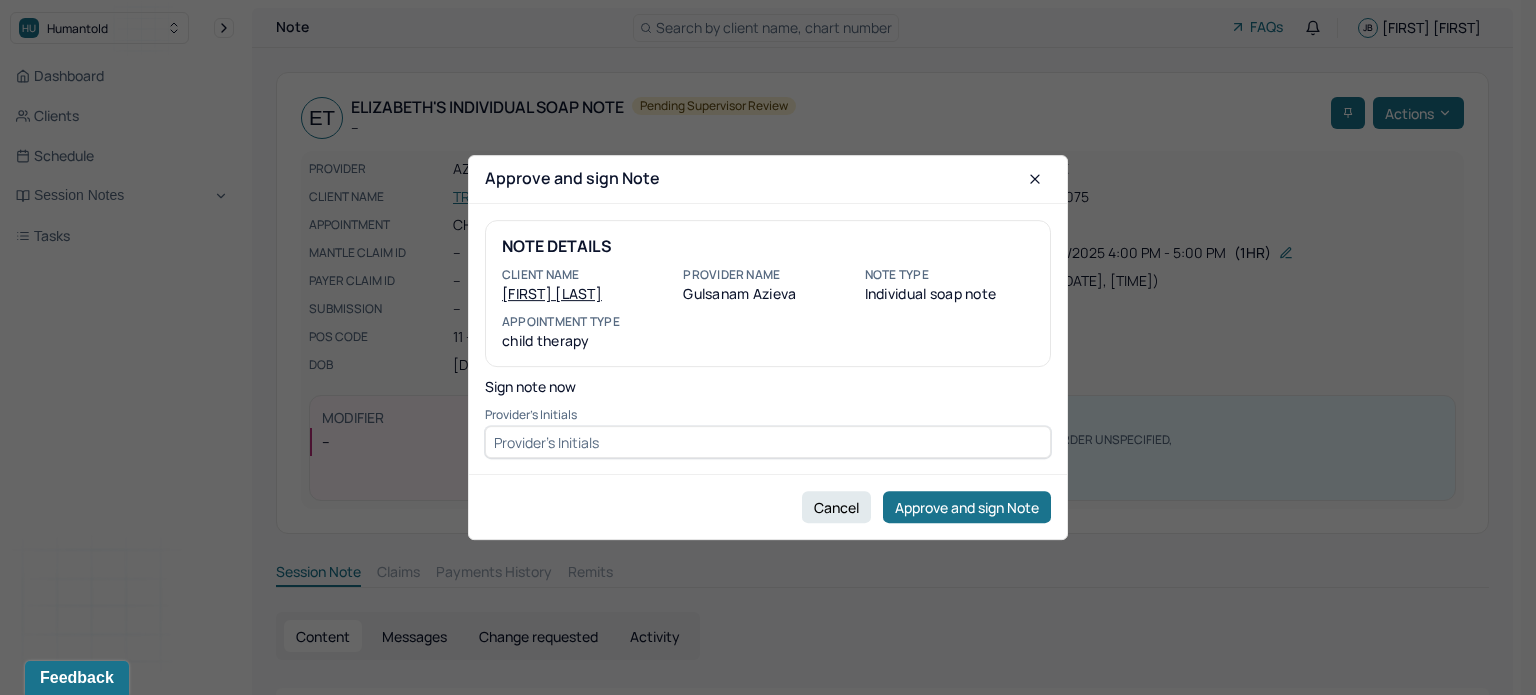 click at bounding box center (768, 442) 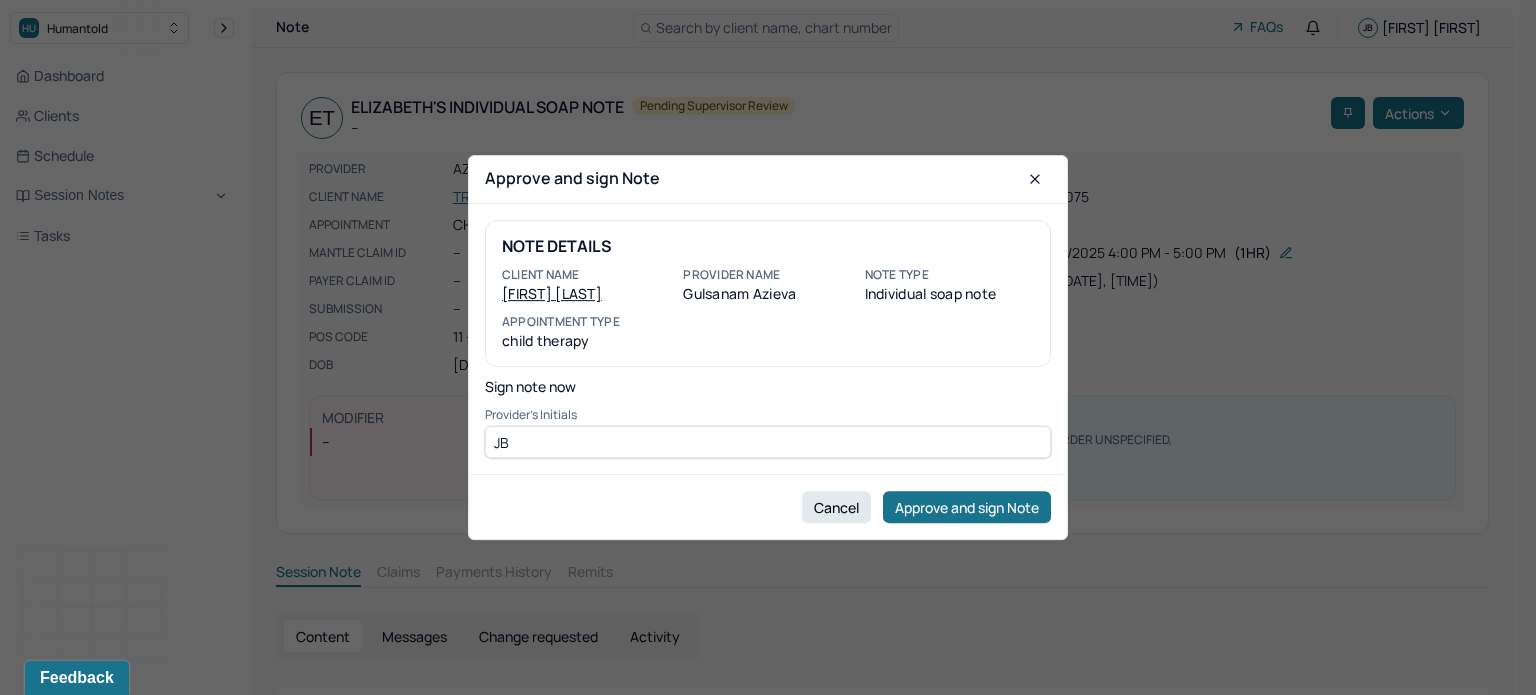 type on "JB" 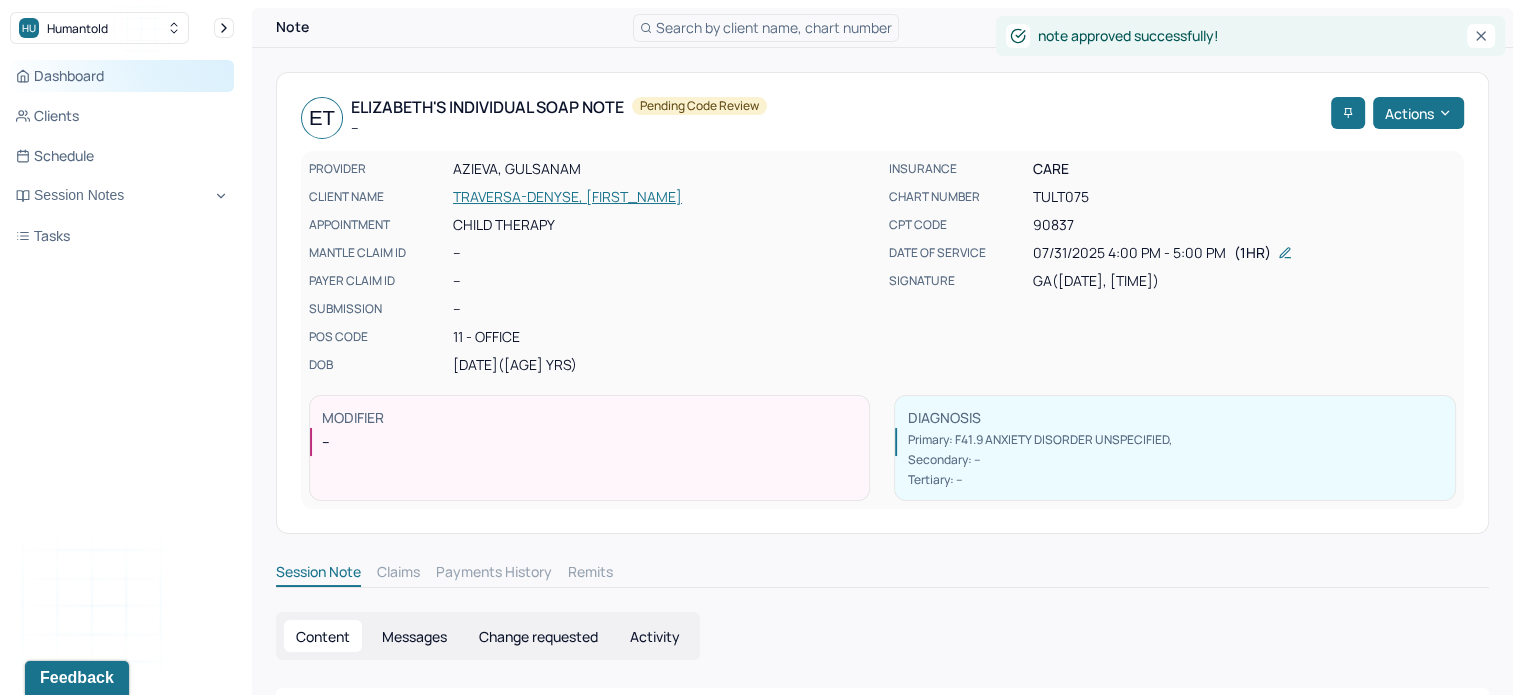 click on "Dashboard" at bounding box center (122, 76) 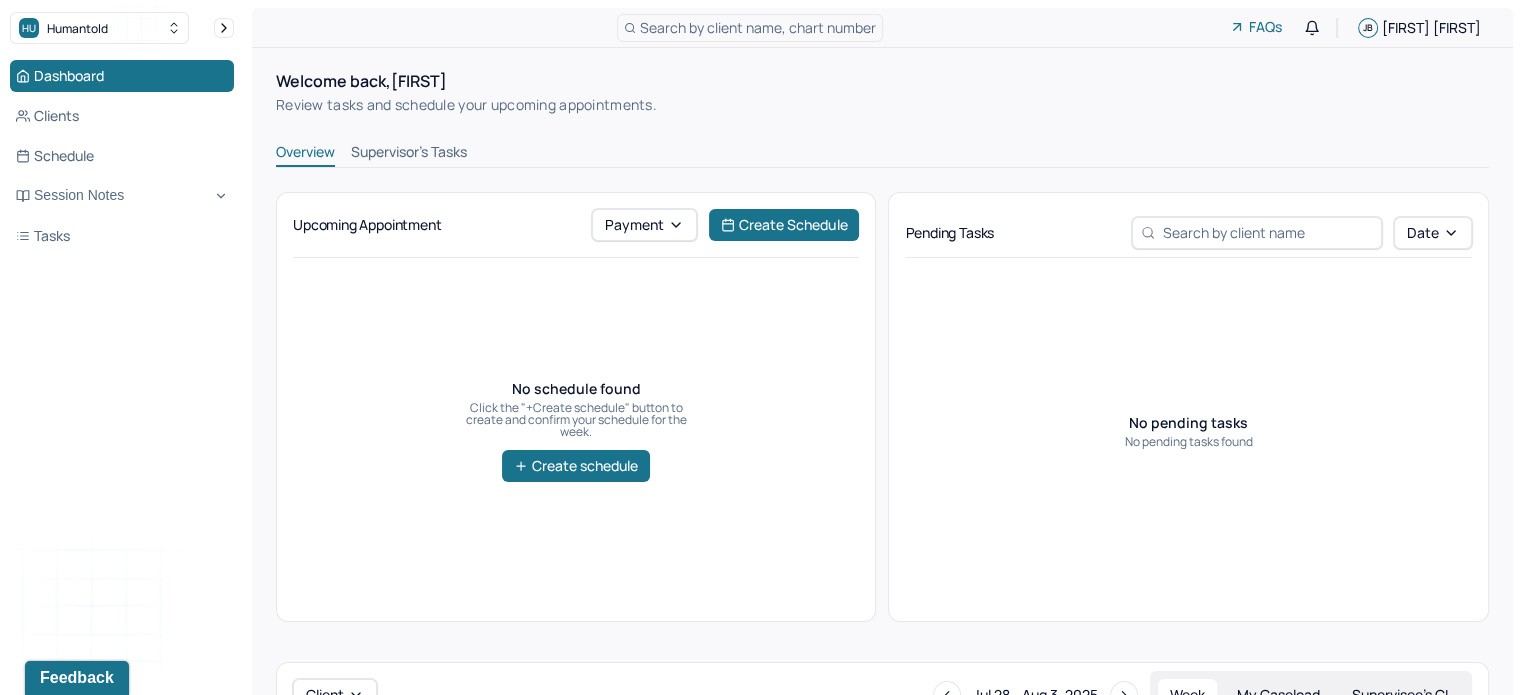 click on "Supervisor's Tasks" at bounding box center (409, 154) 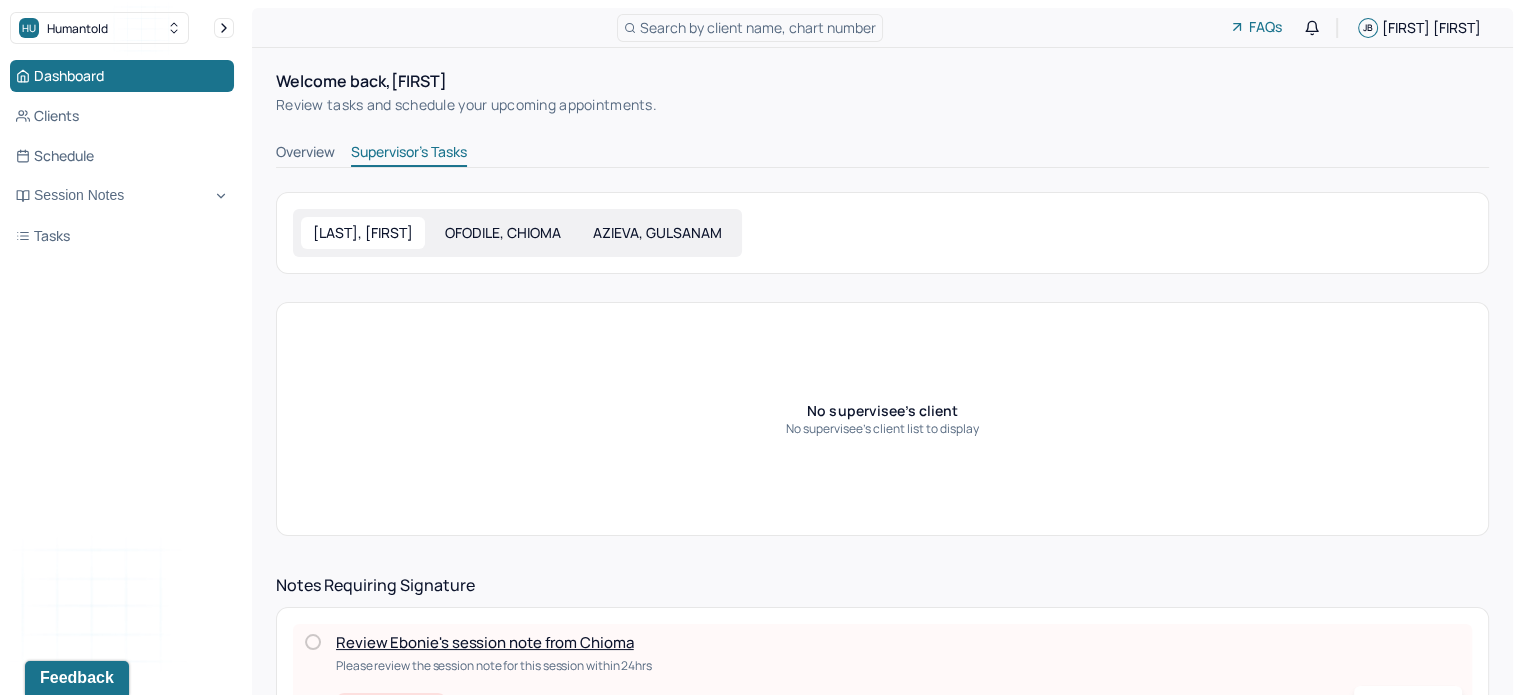 scroll, scrollTop: 192, scrollLeft: 0, axis: vertical 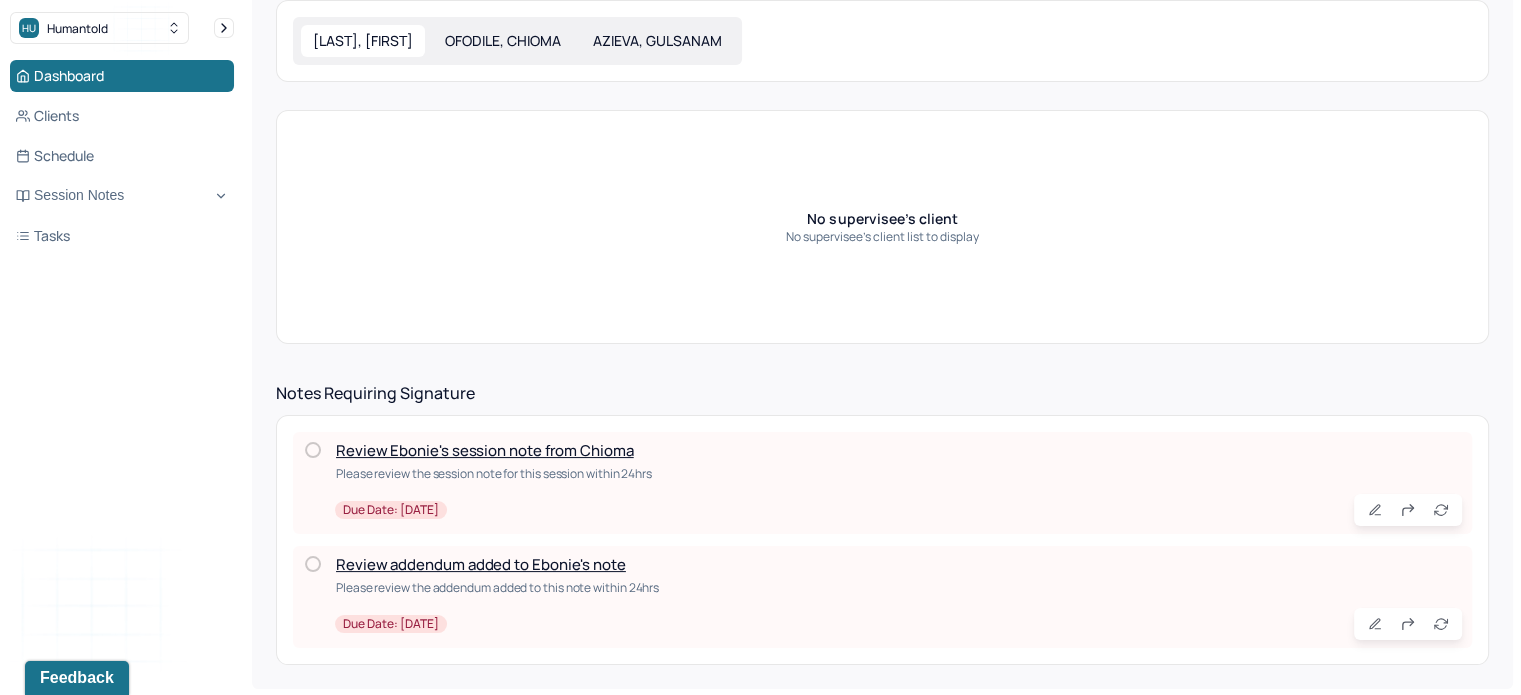 click on "Review Ebonie's session note from Chioma" at bounding box center [485, 450] 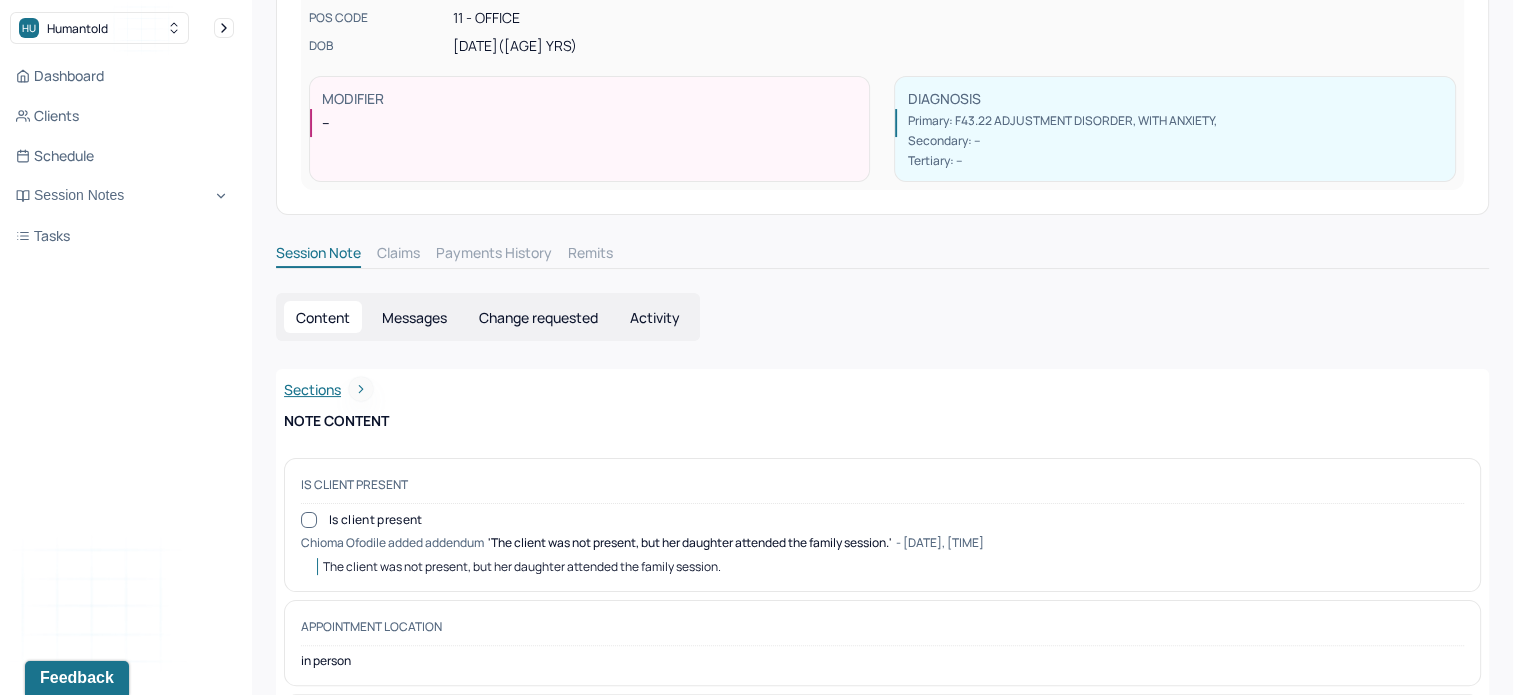 scroll, scrollTop: 0, scrollLeft: 0, axis: both 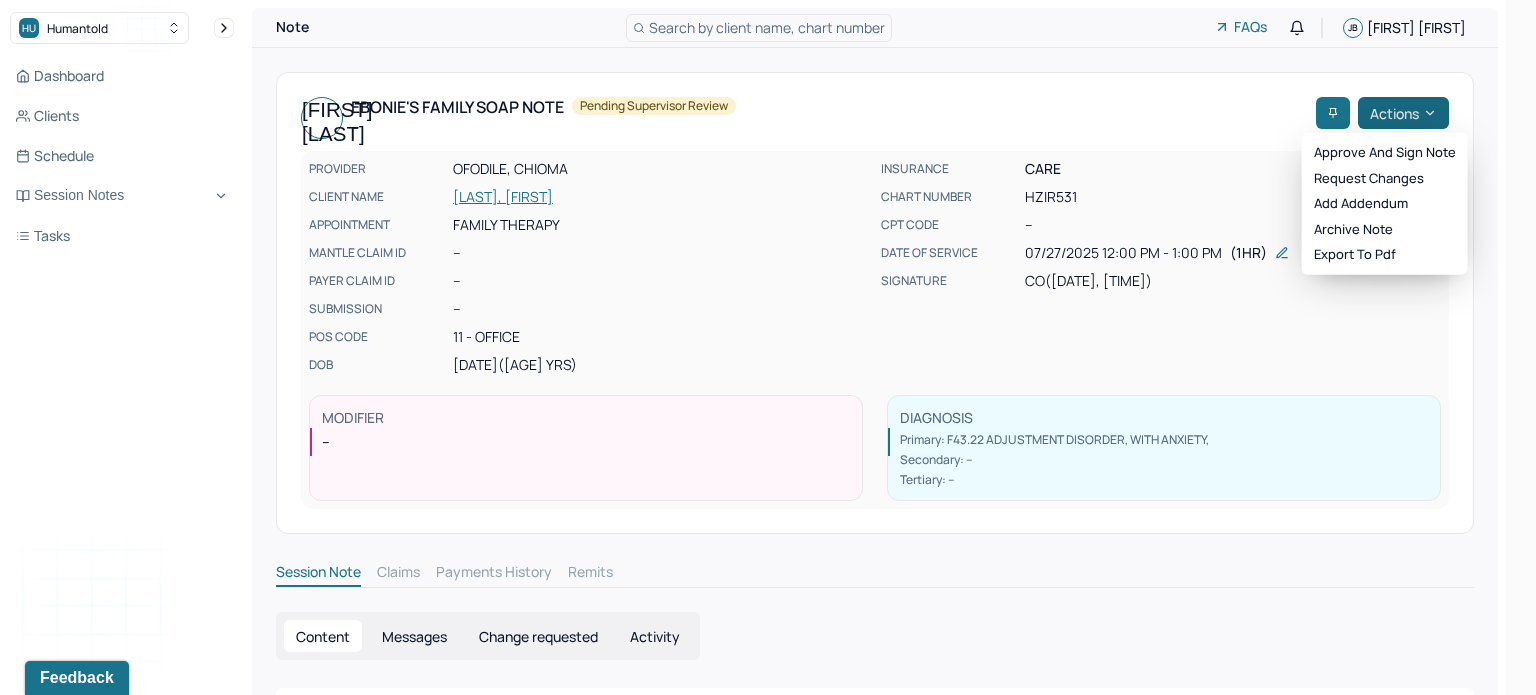 click on "HU Humantold Dashboard Clients Schedule Session Notes Tasks JB Janay Bailey provider Logout Note Search by client name, chart number FAQs JB Janay Bailey EH Ebonie's Family soap note -- Pending supervisor review Actions PROVIDER OFODILE, CHIOMA CLIENT NAME HOLDEN, EBONIE APPOINTMENT Family therapy MANTLE CLAIM ID -- PAYER CLAIM ID -- SUBMISSION -- POS CODE 11 - Office DOB [DATE] ([AGE] Yrs) INSURANCE CARE CHART NUMBER HZIR531 CPT CODE -- DATE OF SERVICE [DATE] 12:00 PM - 1:00 PM ( 1hr ) SIGNATURE CO ([DATE], [TIME]) MODIFIER -- DIAGNOSIS Primary: F43.22 ADJUSTMENT DISORDER, WITH ANXIETY , Secondary: -- Tertiary: -- Session Note Claims Payments History Remits Content Messages Change requested Activity Sections Session note Therapy intervention techniques Treatment plan/ progress Sections NOTE CONTENT Is client present Is client present Chioma Ofodile added addendum 'The client was not present, but her daughter attended the family session.' -- --" at bounding box center (753, 2106) 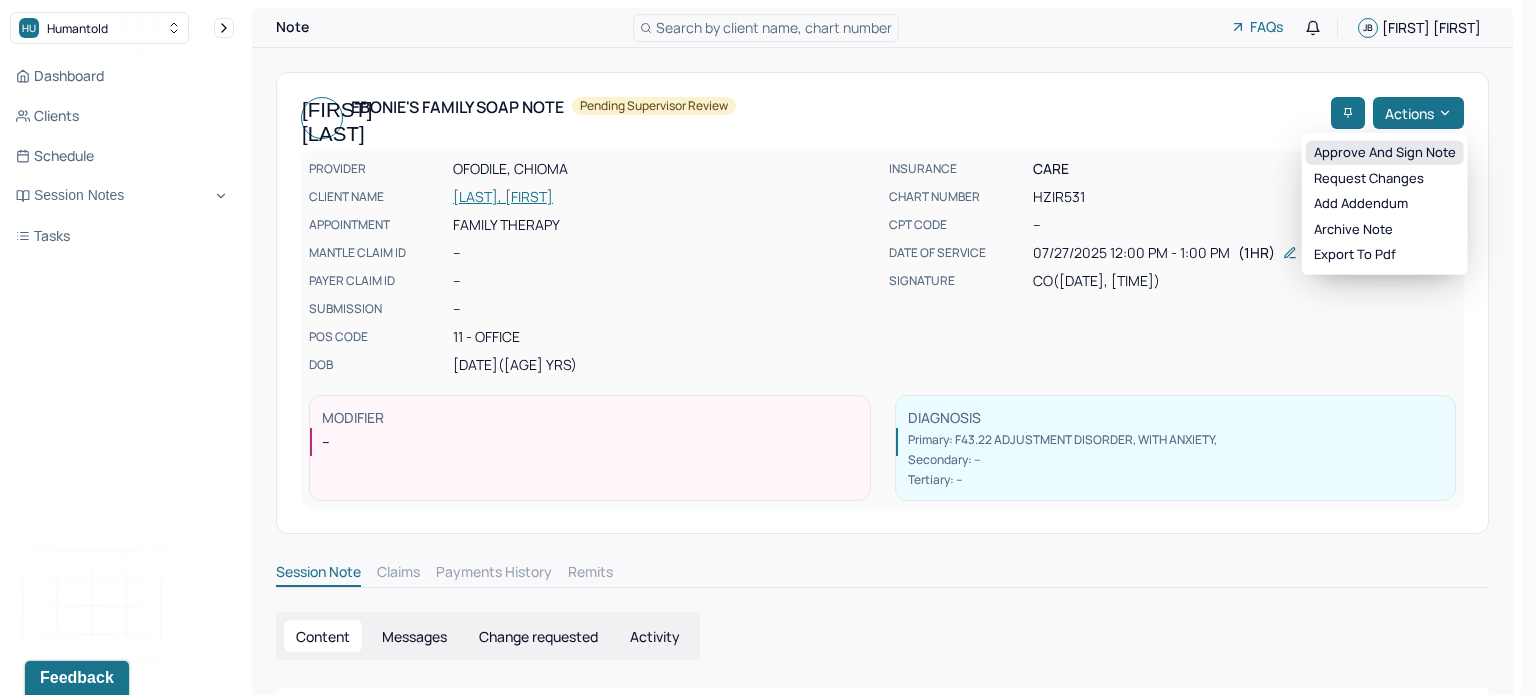 click on "Approve and sign note" at bounding box center [1385, 153] 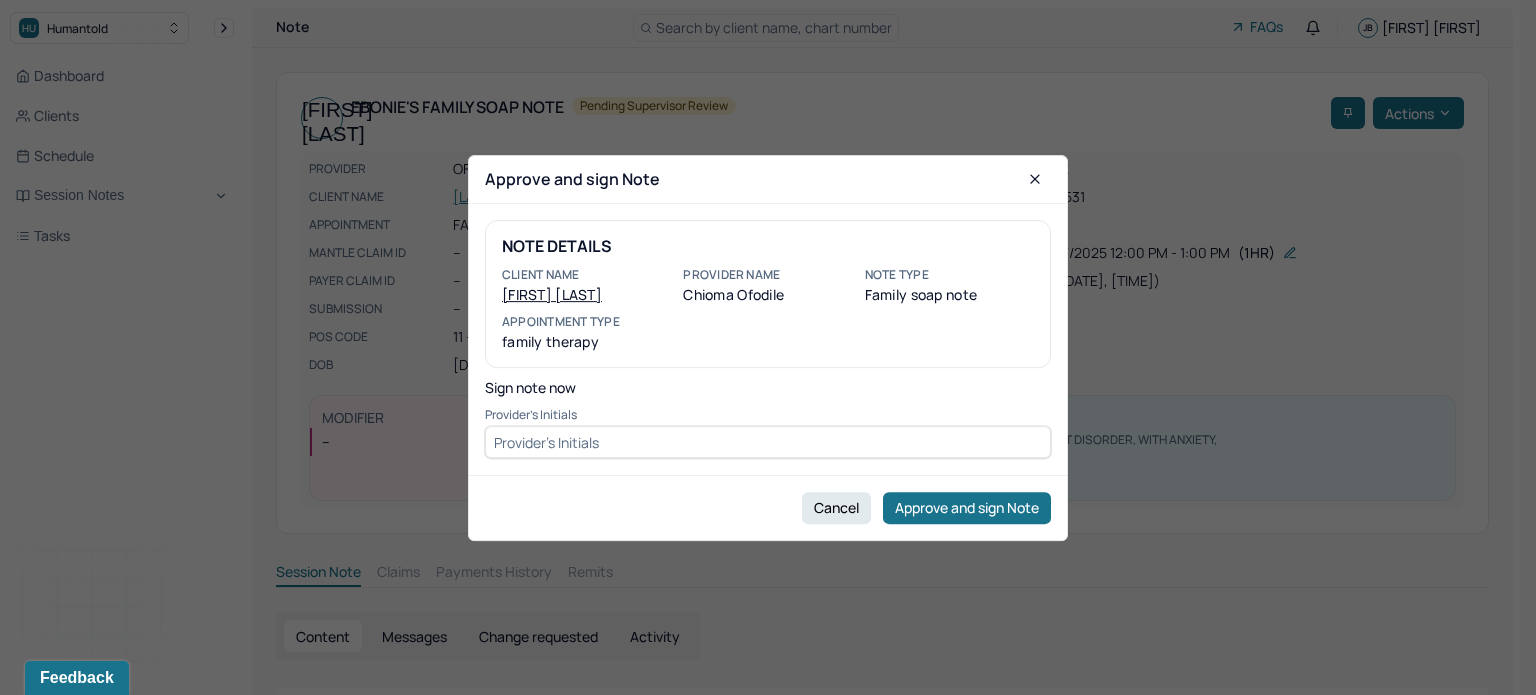click at bounding box center (768, 442) 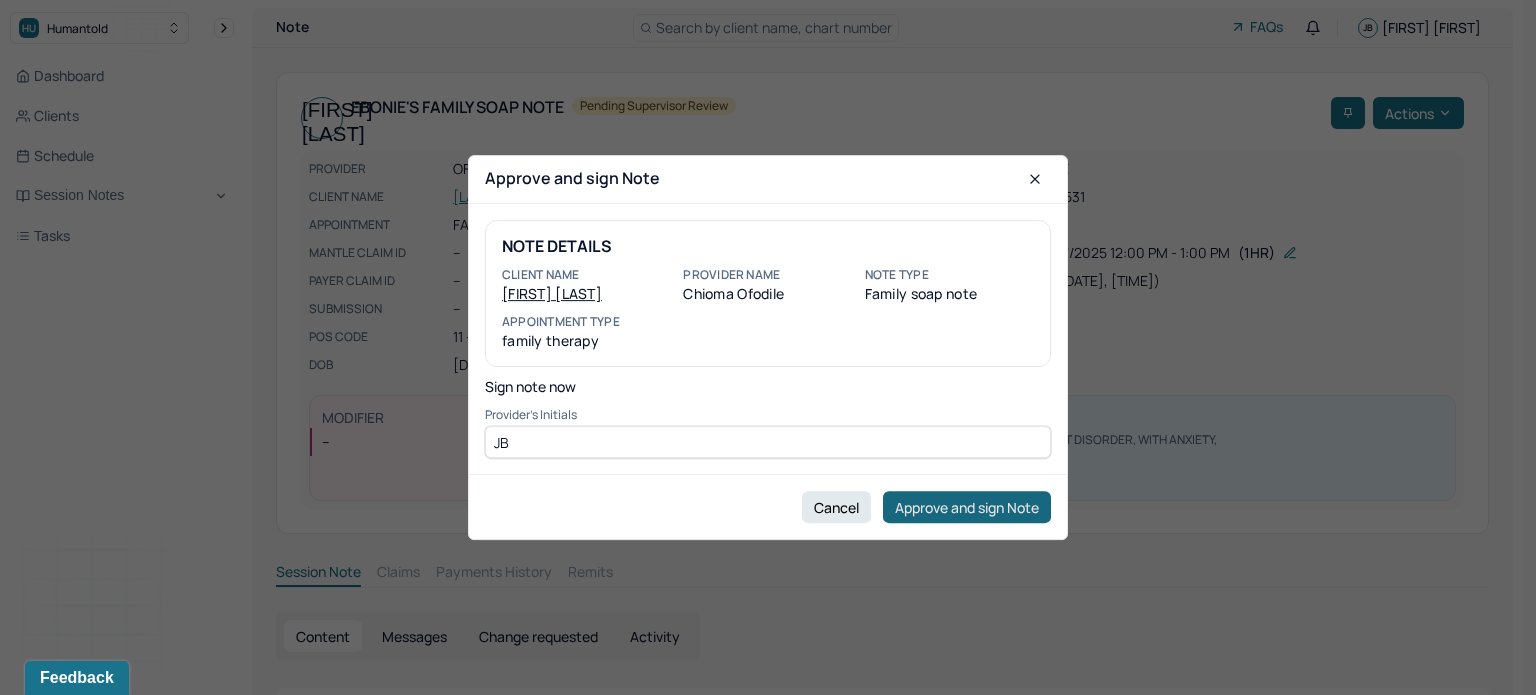 type on "JB" 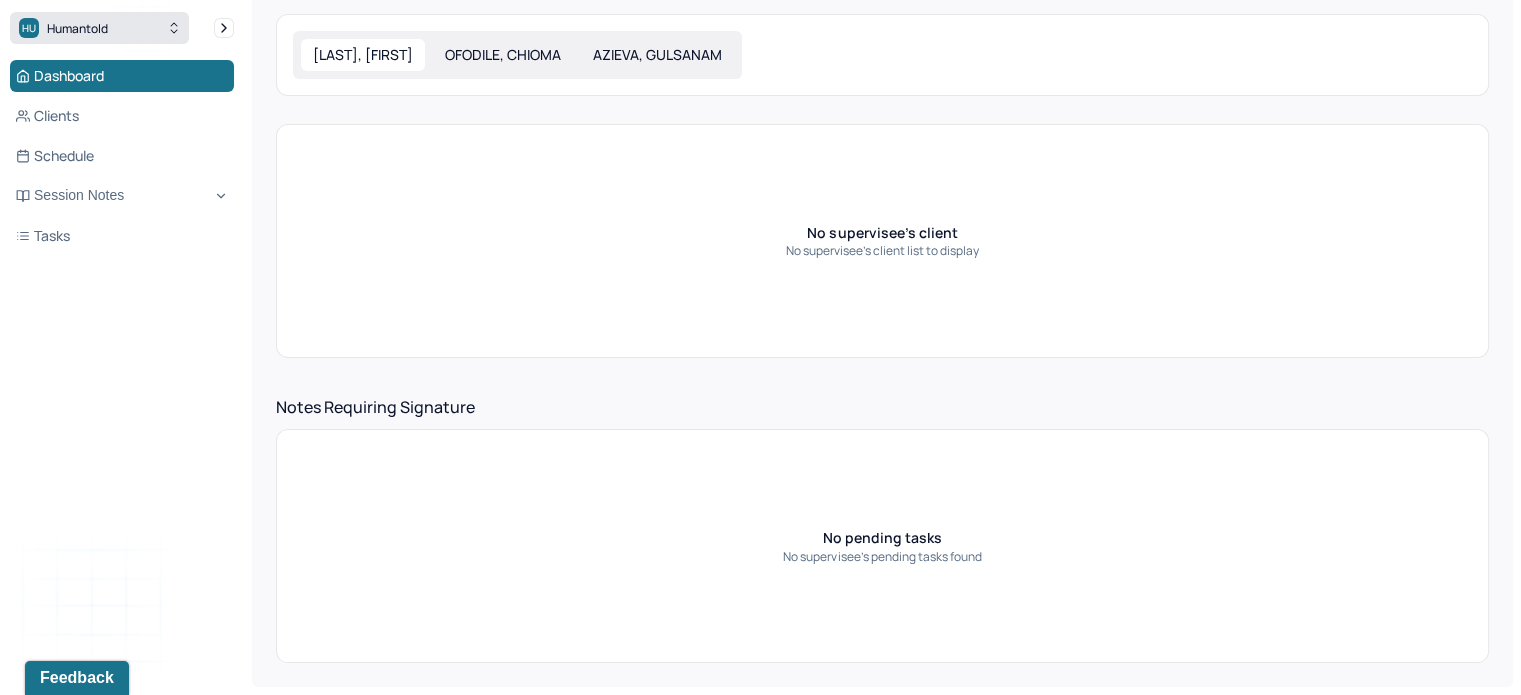 scroll, scrollTop: 176, scrollLeft: 0, axis: vertical 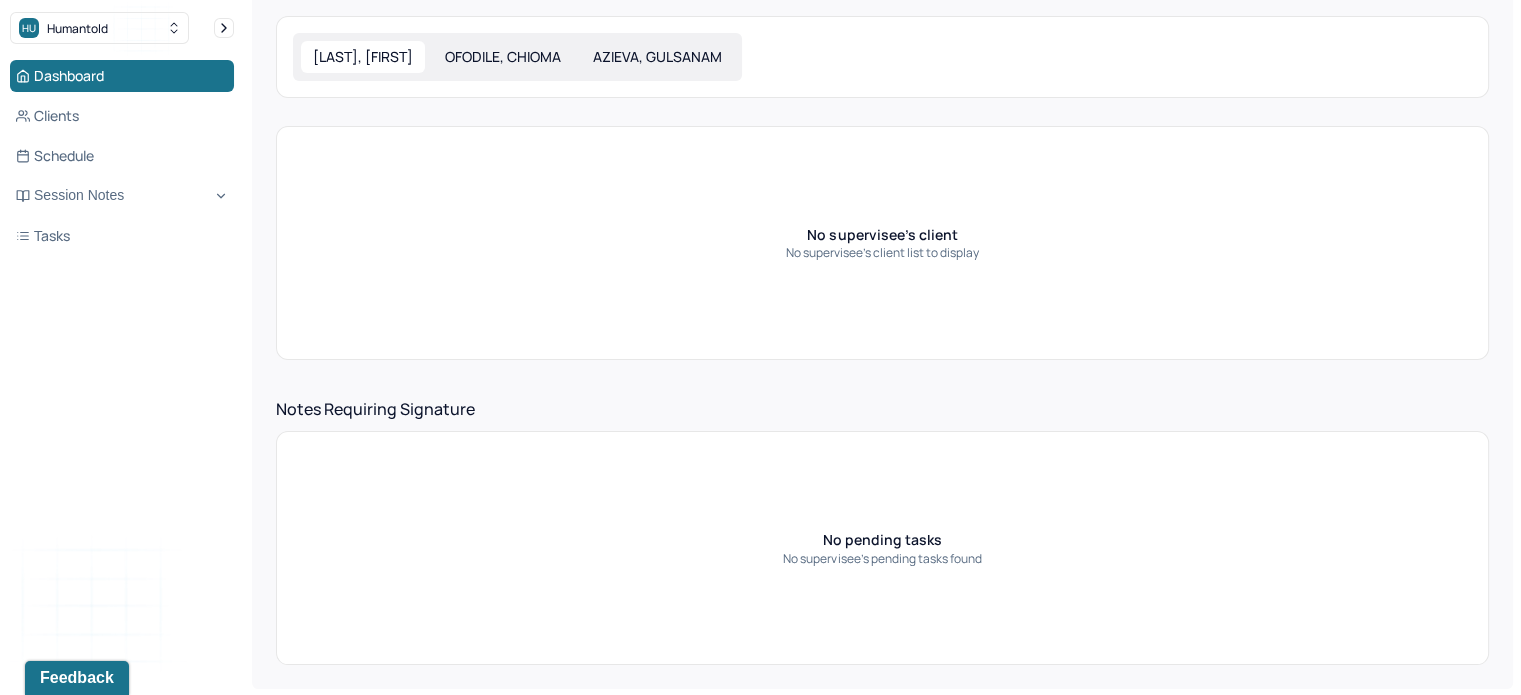 click on "OFODILE, CHIOMA" at bounding box center (503, 57) 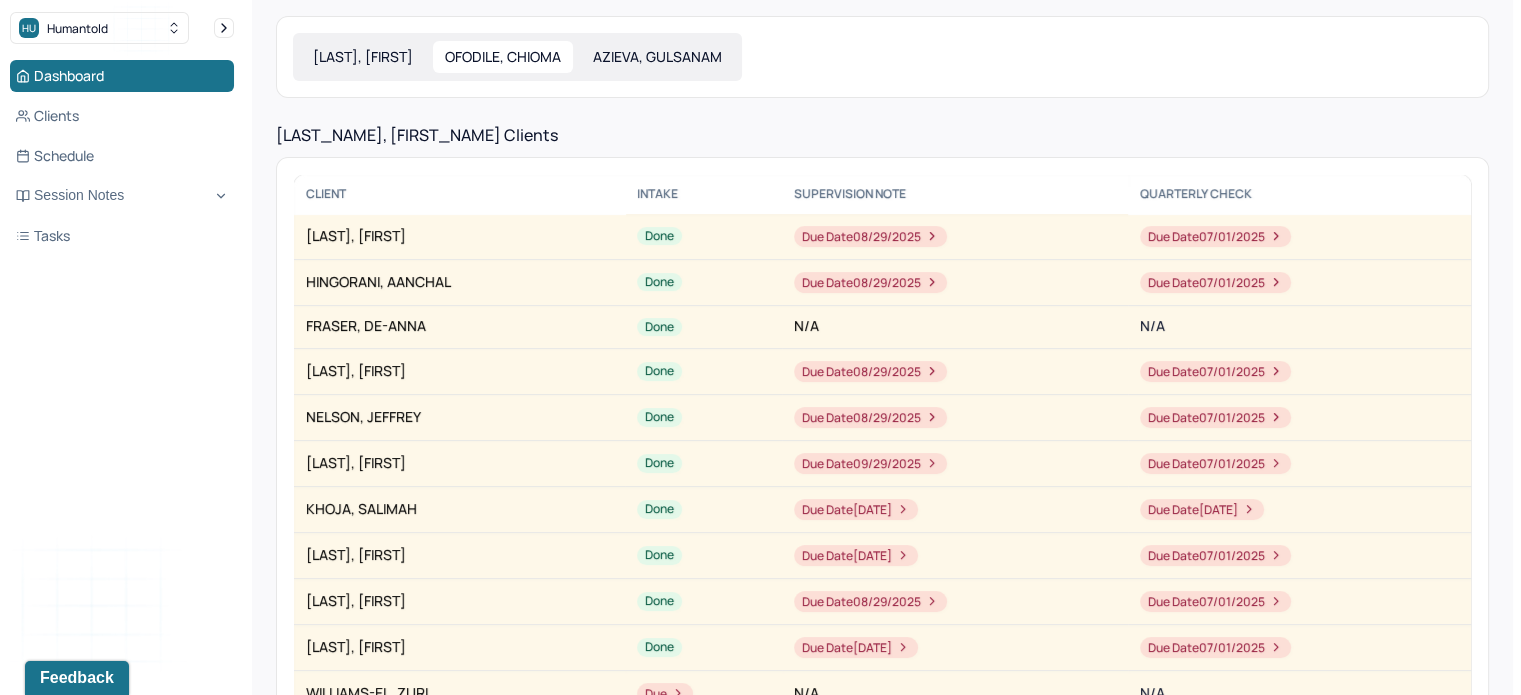 click on "AZIEVA, GULSANAM" at bounding box center [657, 57] 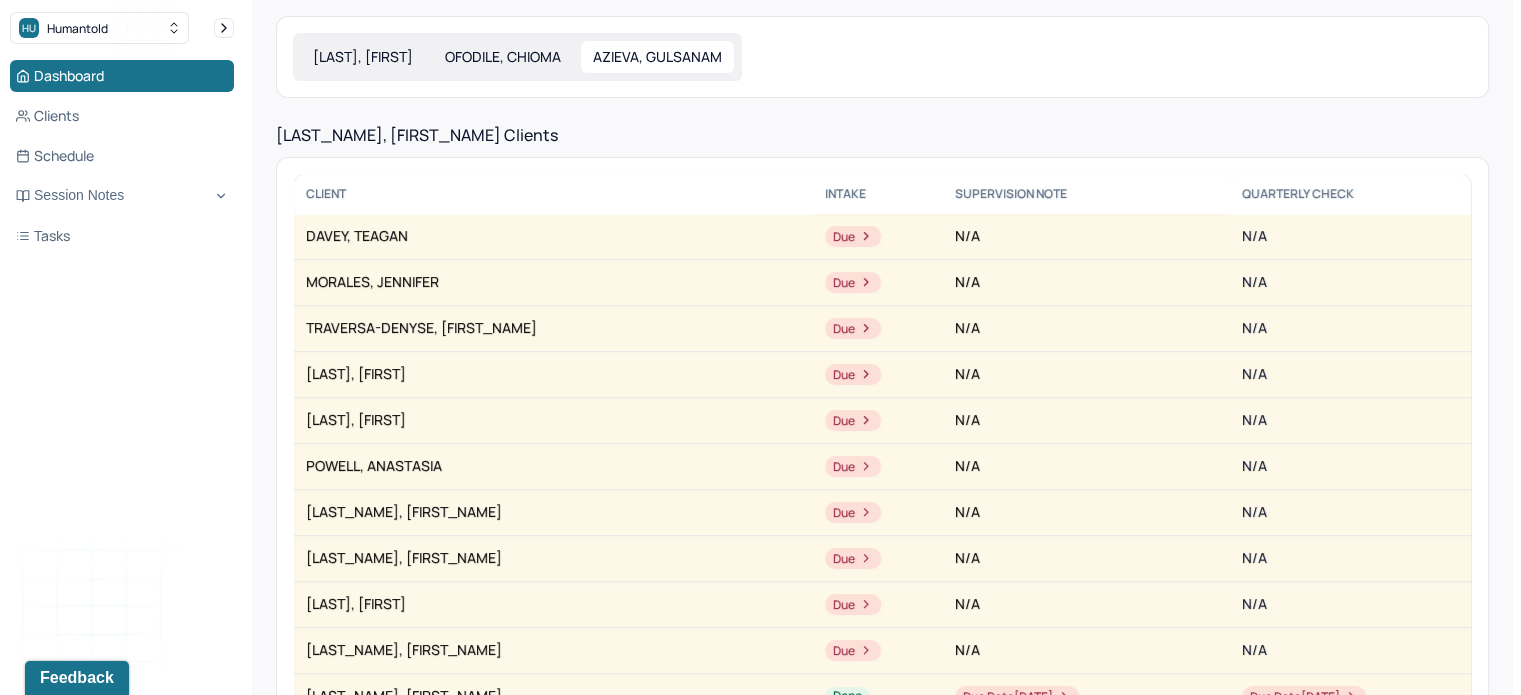 scroll, scrollTop: 44, scrollLeft: 0, axis: vertical 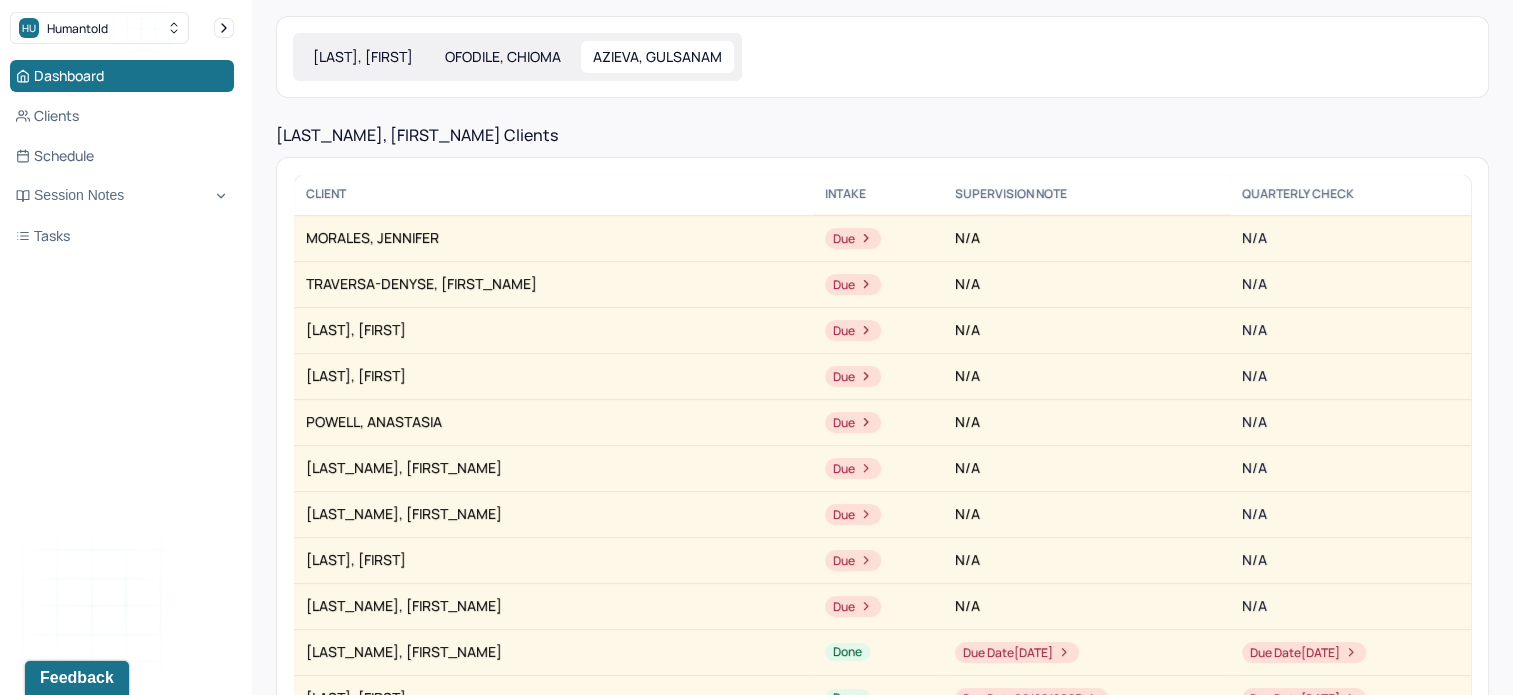 click on "OFODILE, CHIOMA" at bounding box center [503, 57] 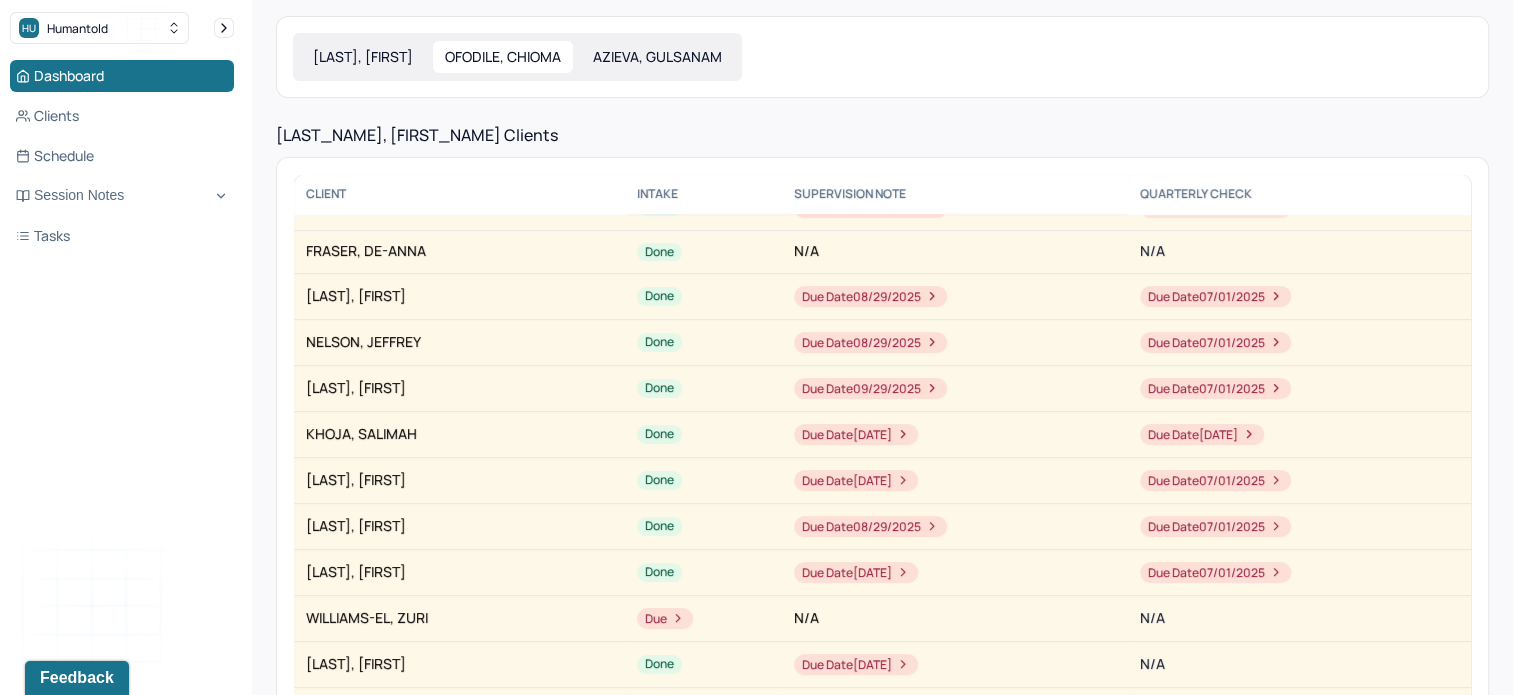 scroll, scrollTop: 0, scrollLeft: 0, axis: both 